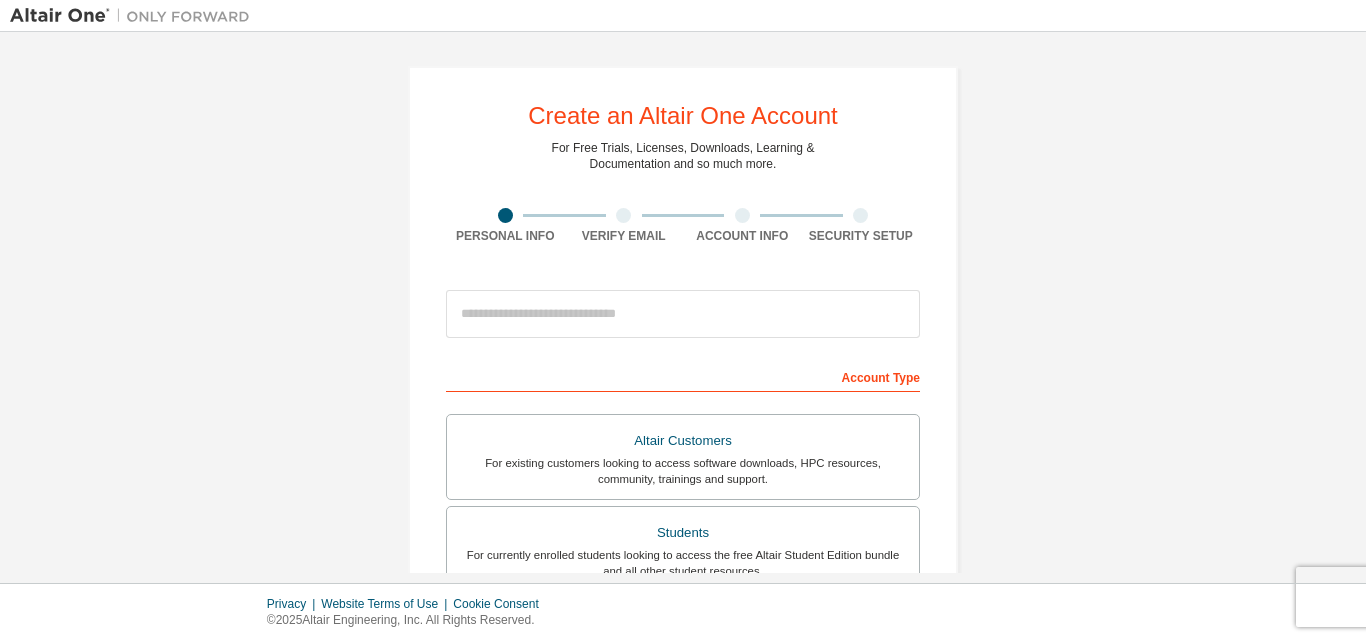 scroll, scrollTop: 0, scrollLeft: 0, axis: both 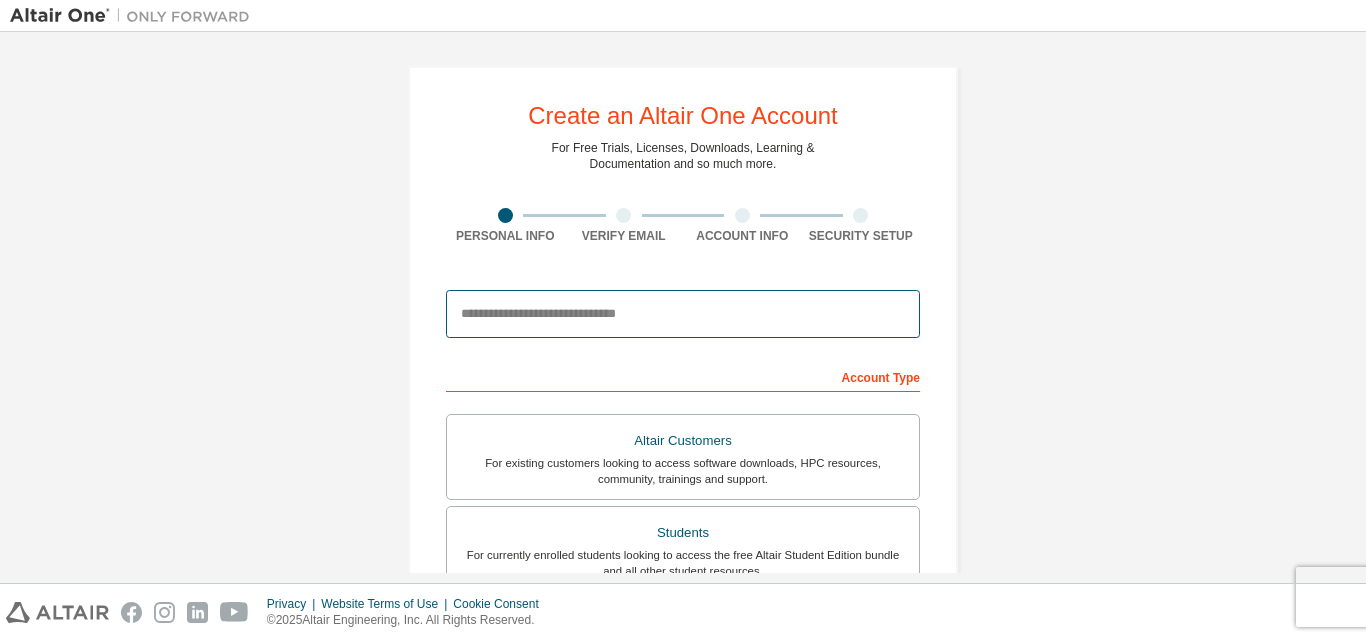 drag, startPoint x: 593, startPoint y: 328, endPoint x: 586, endPoint y: 313, distance: 16.552946 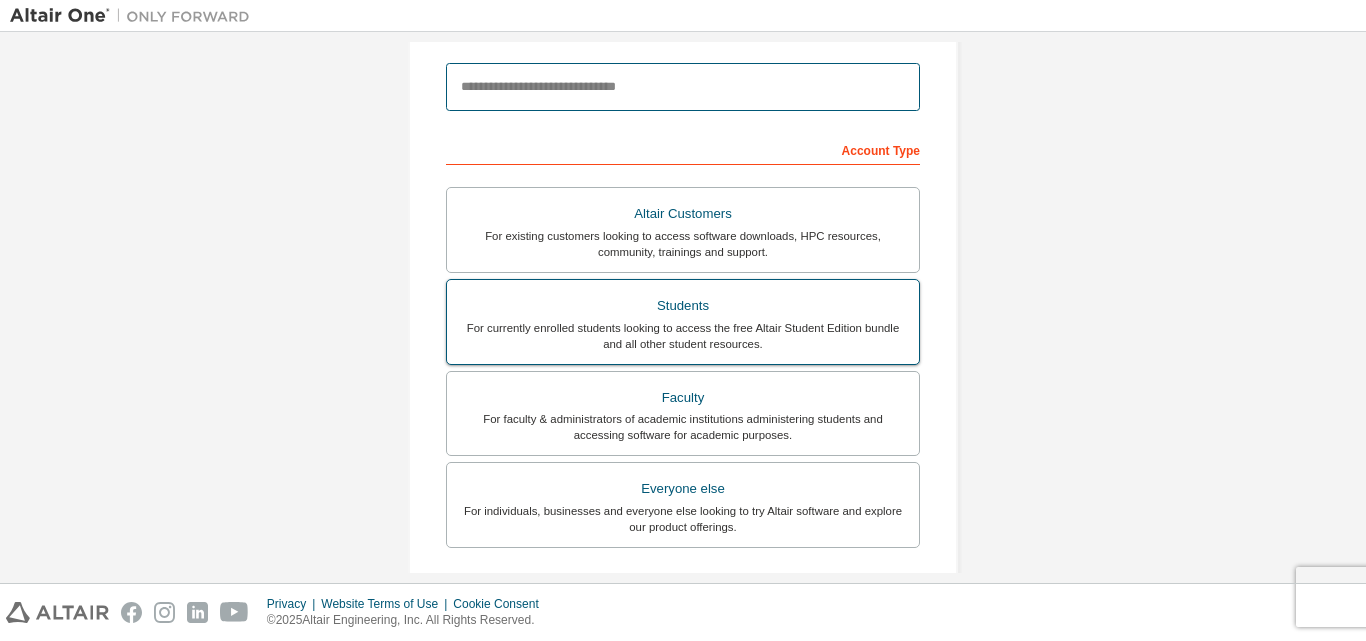 scroll, scrollTop: 400, scrollLeft: 0, axis: vertical 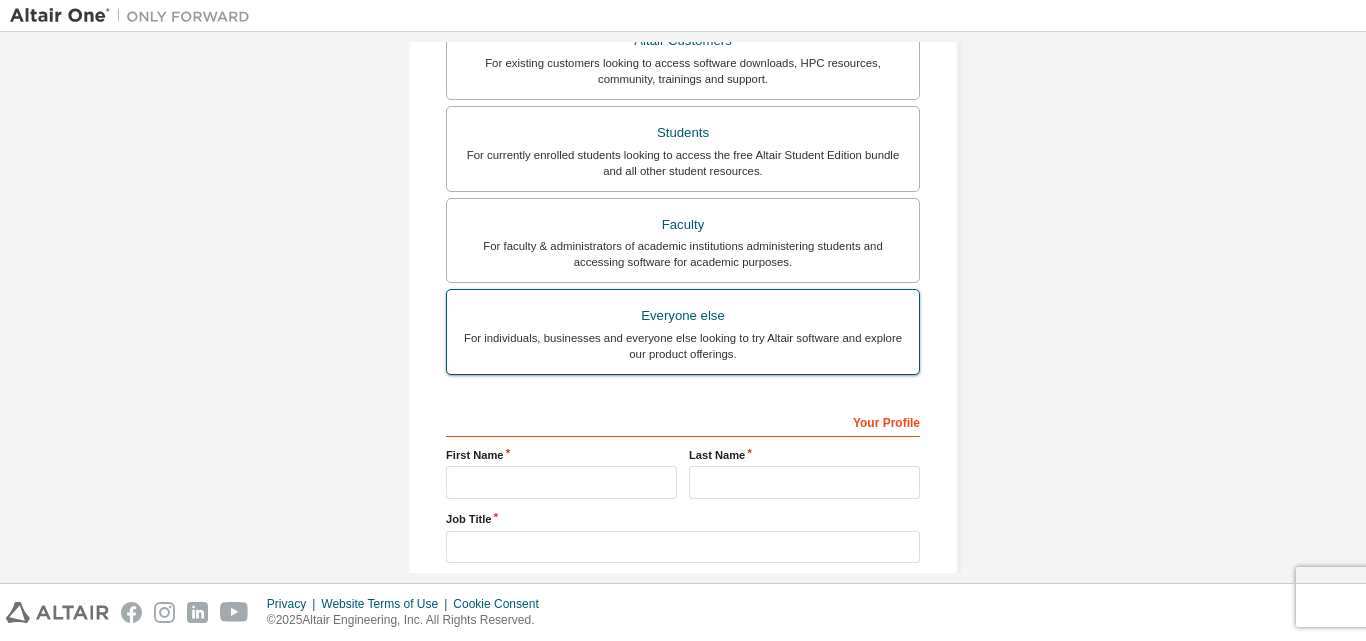 click on "Everyone else" at bounding box center [683, 316] 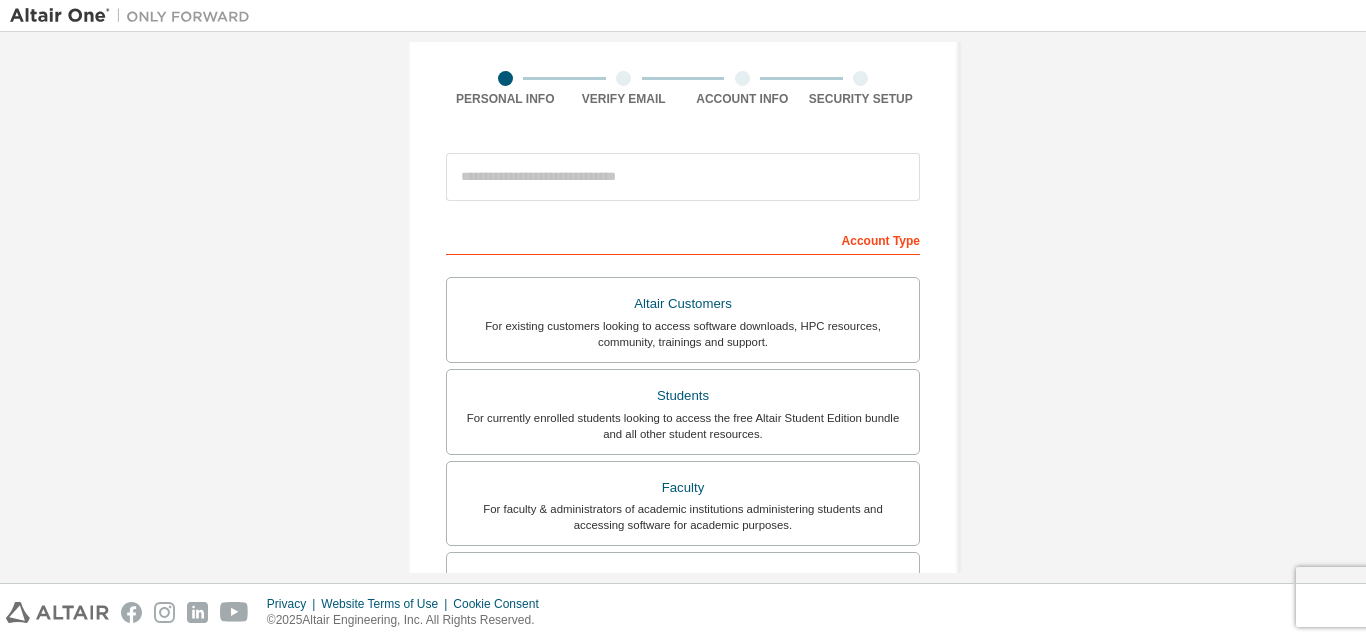 scroll, scrollTop: 0, scrollLeft: 0, axis: both 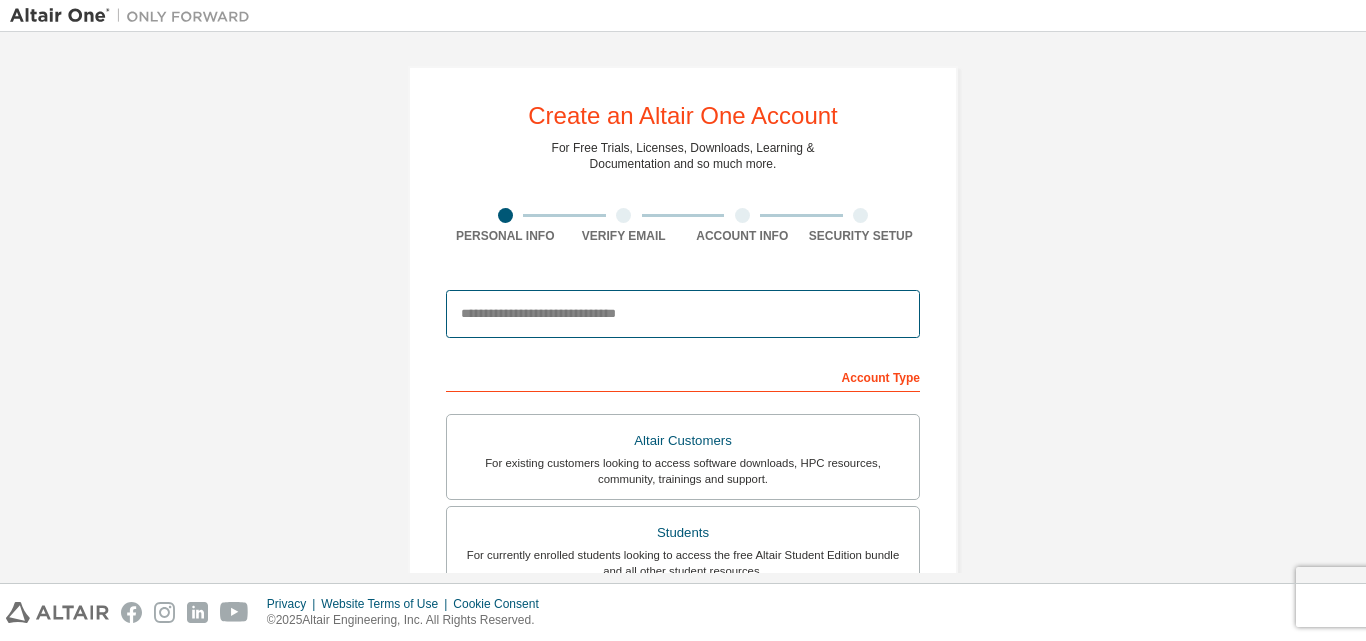 click at bounding box center [683, 314] 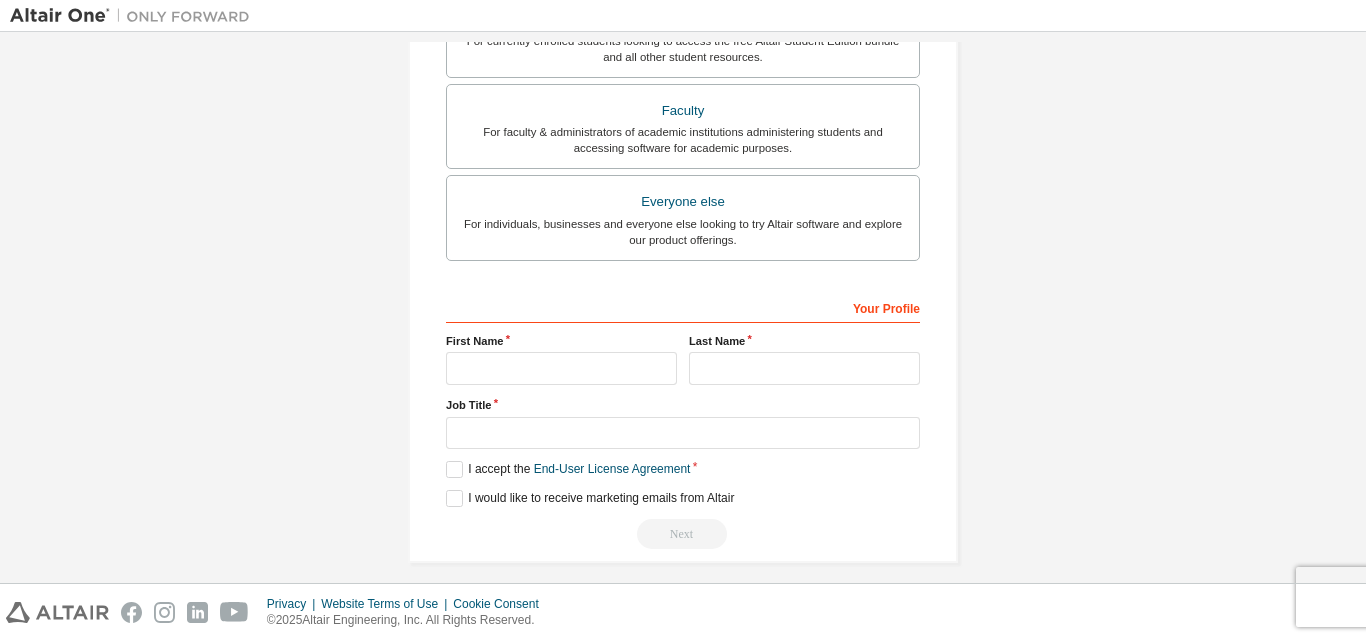 scroll, scrollTop: 528, scrollLeft: 0, axis: vertical 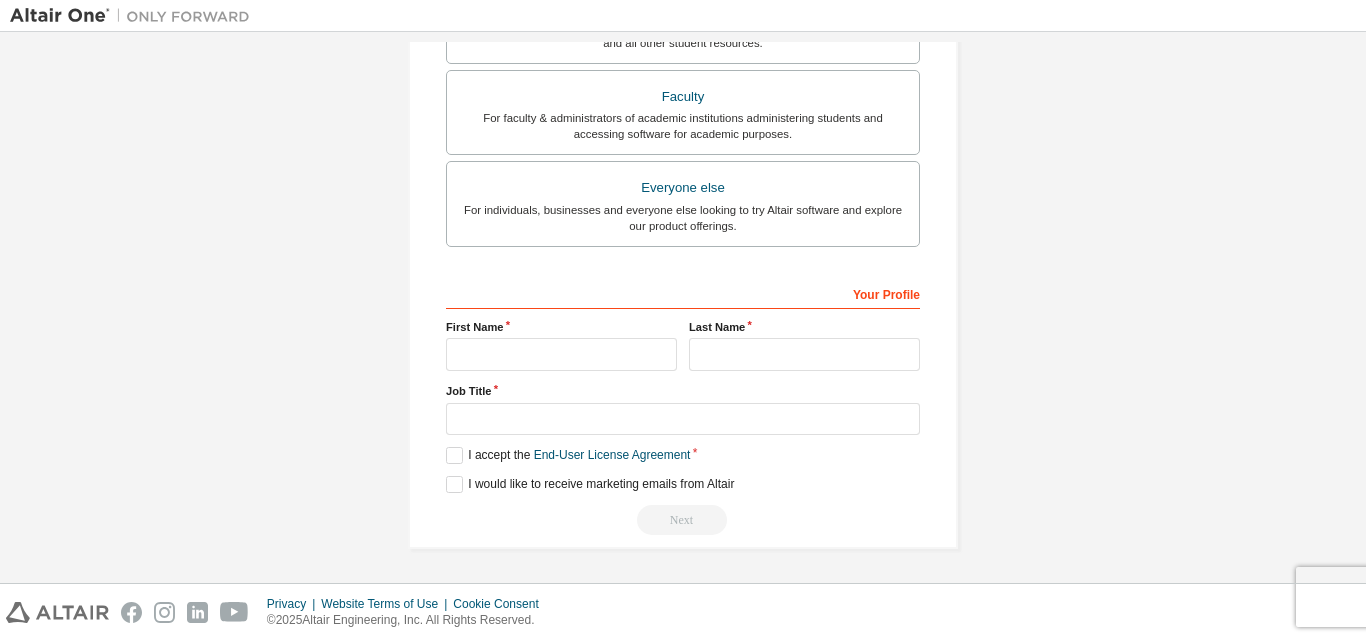 type on "**********" 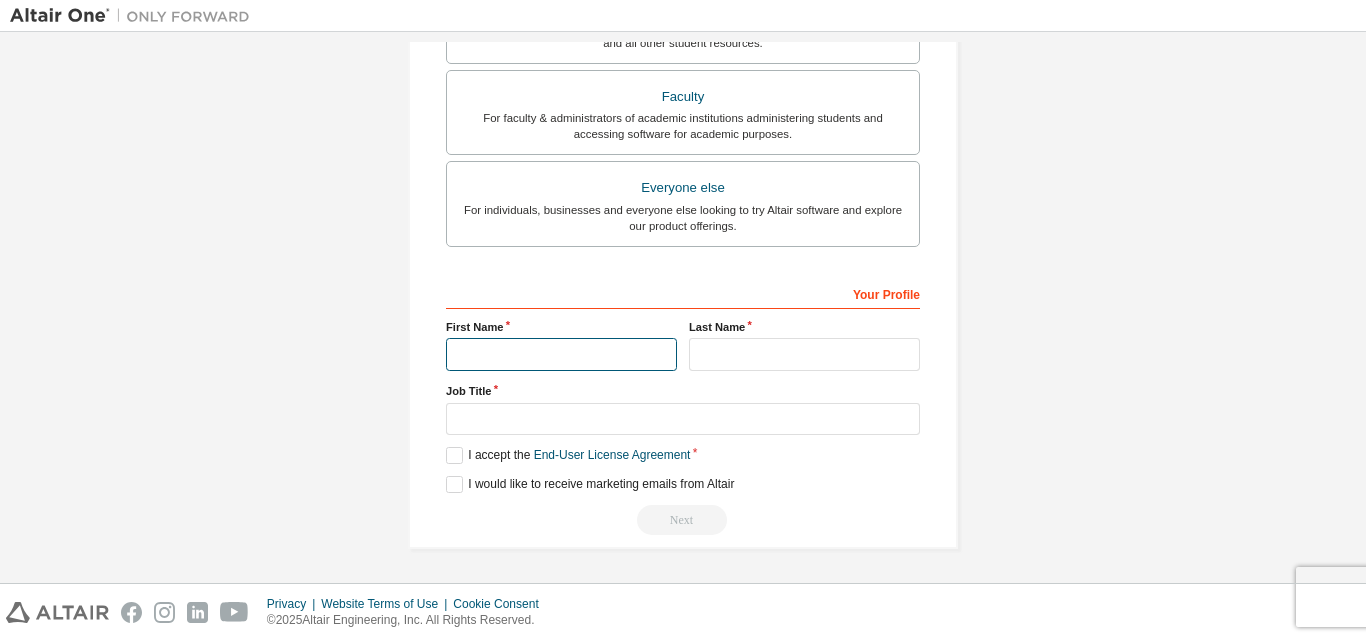drag, startPoint x: 590, startPoint y: 370, endPoint x: 600, endPoint y: 375, distance: 11.18034 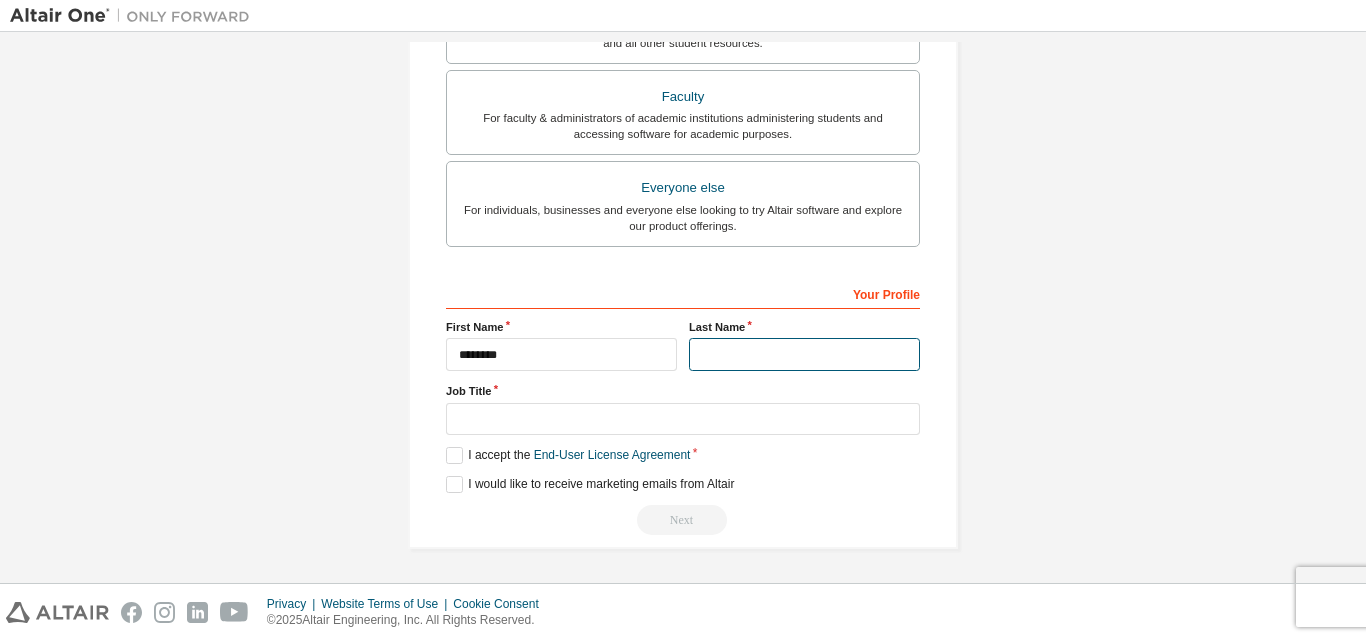click at bounding box center (804, 354) 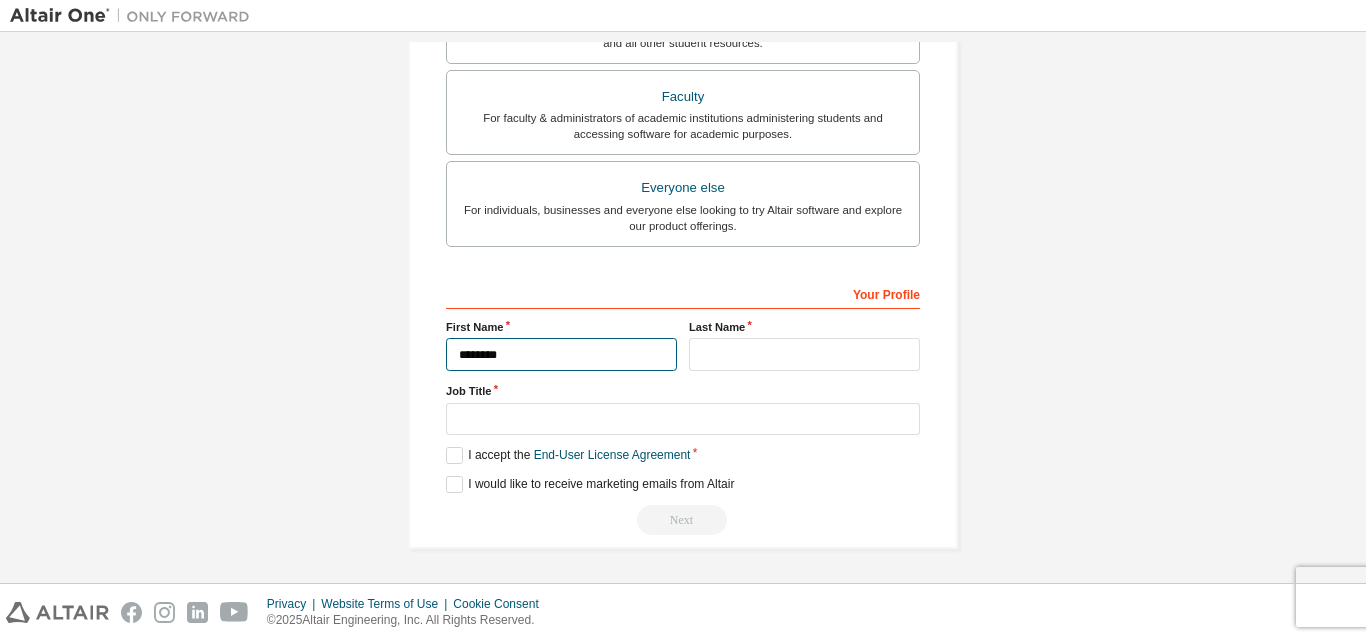 click on "********" at bounding box center [561, 354] 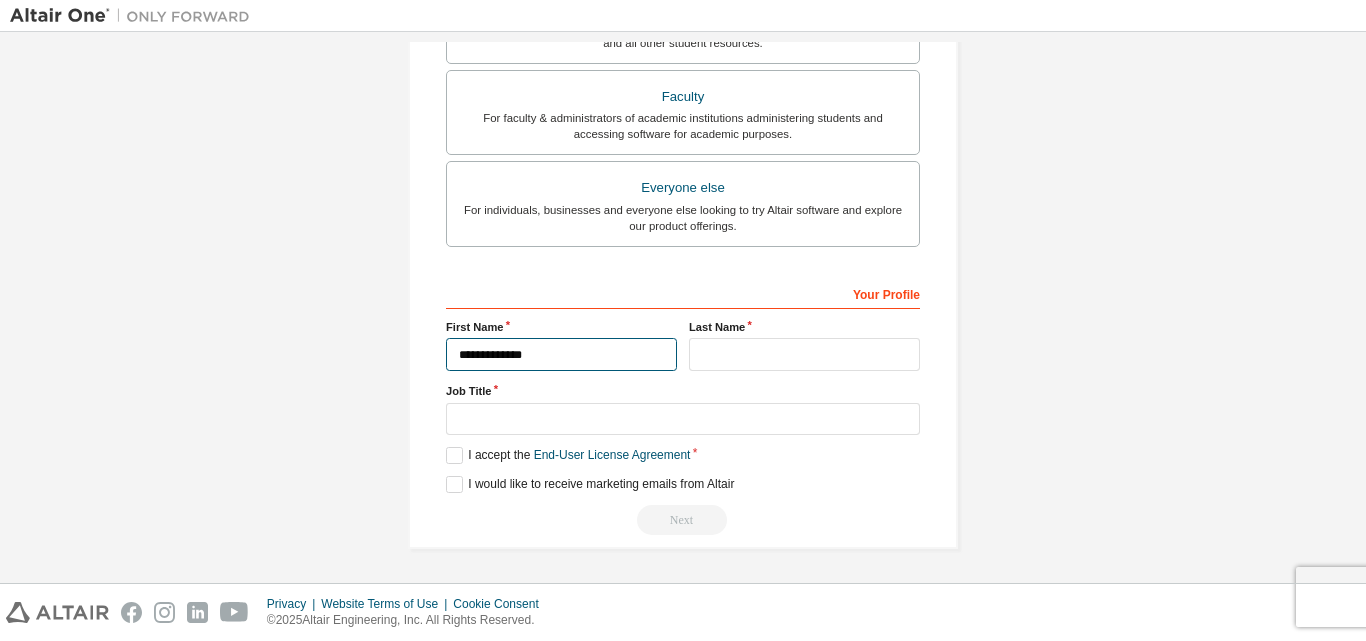 type on "**********" 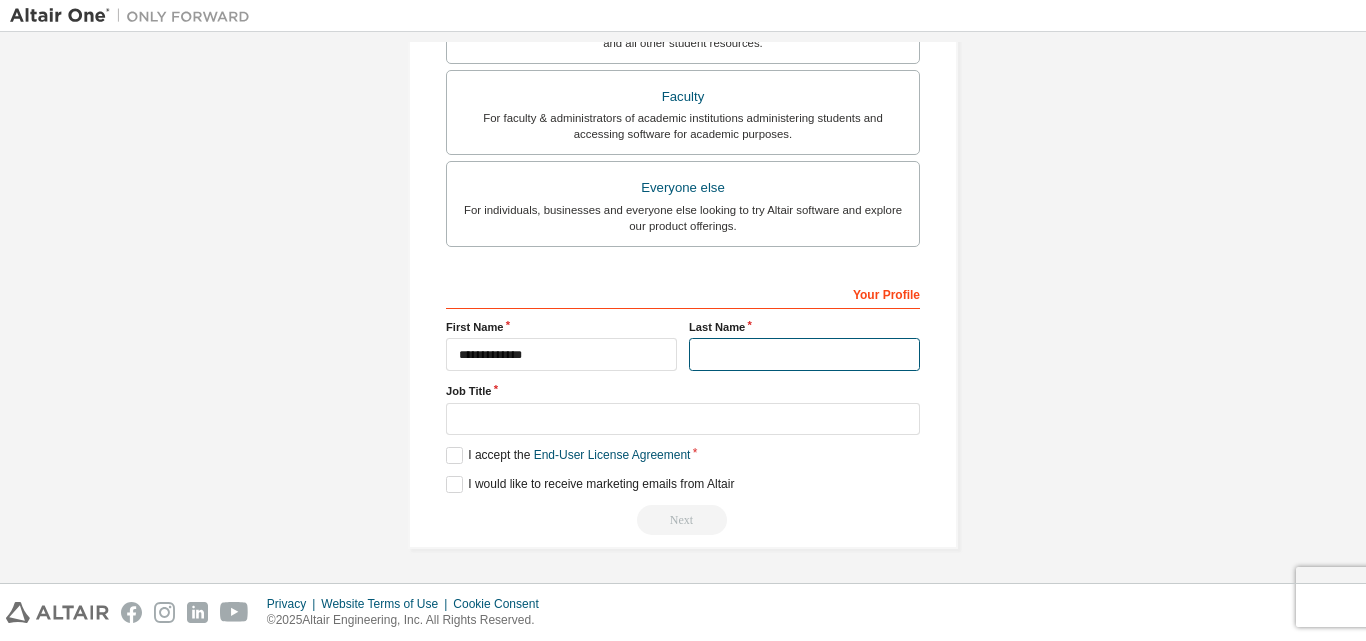click at bounding box center (804, 354) 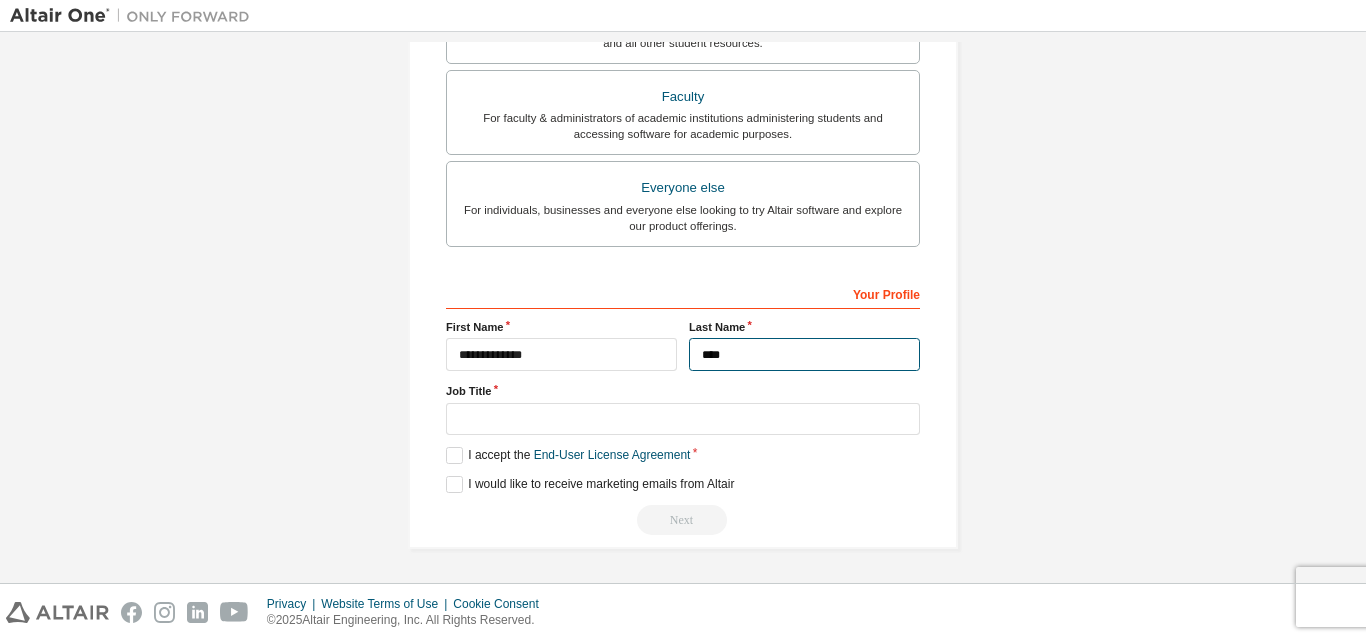 type on "****" 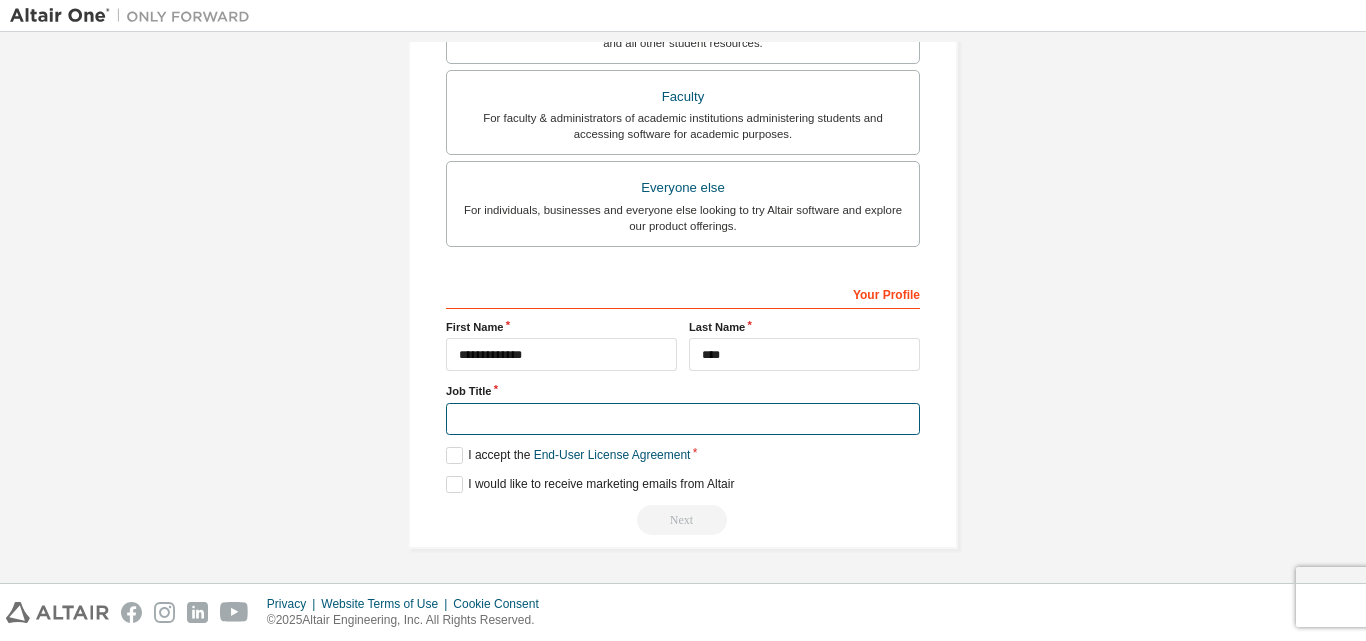 click at bounding box center [683, 419] 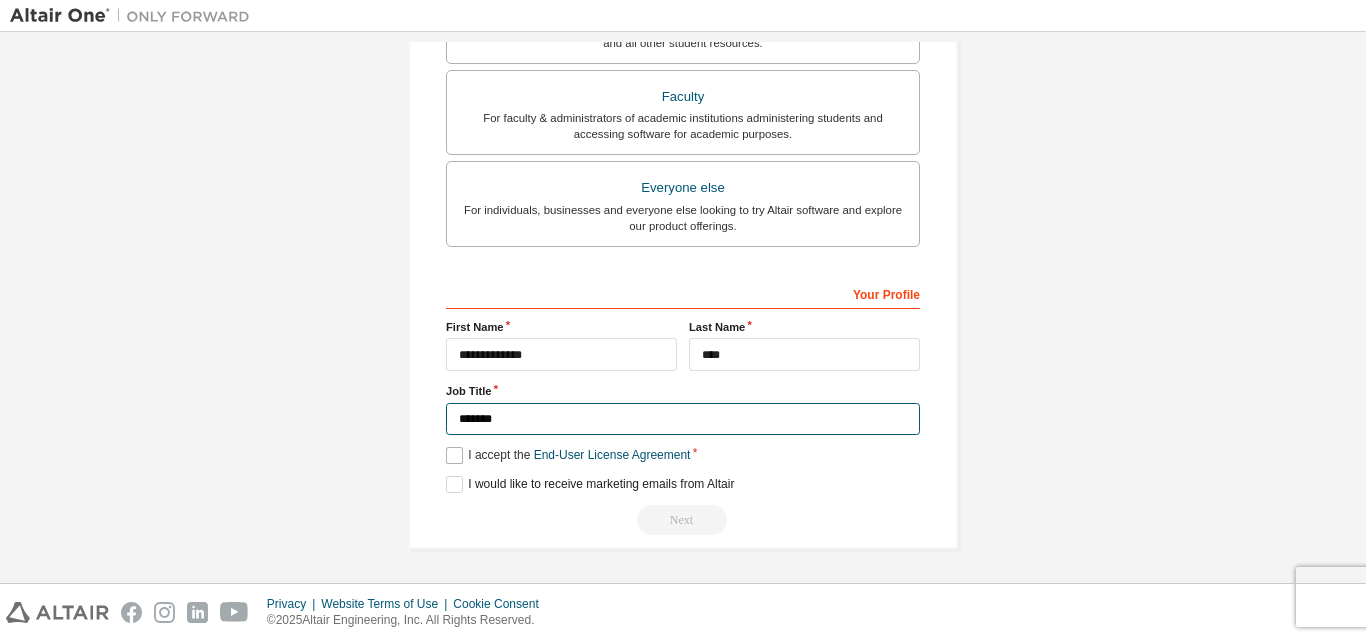 type on "*******" 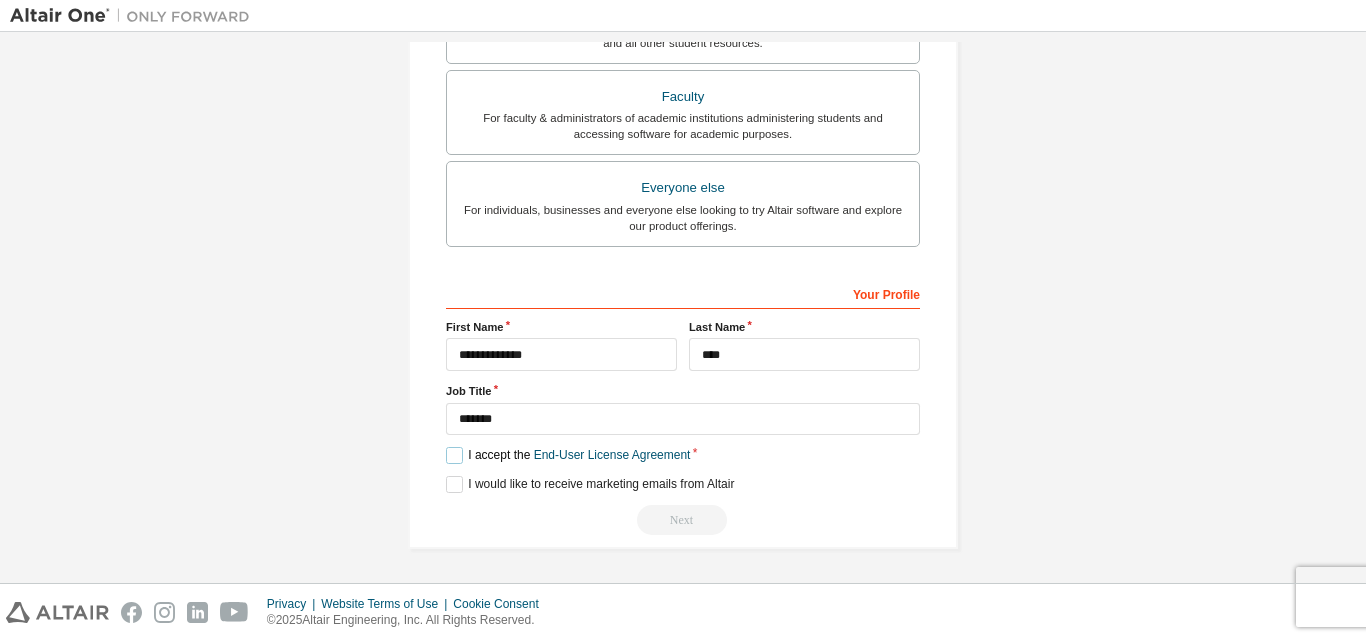 click on "I accept the    End-User License Agreement" at bounding box center (568, 455) 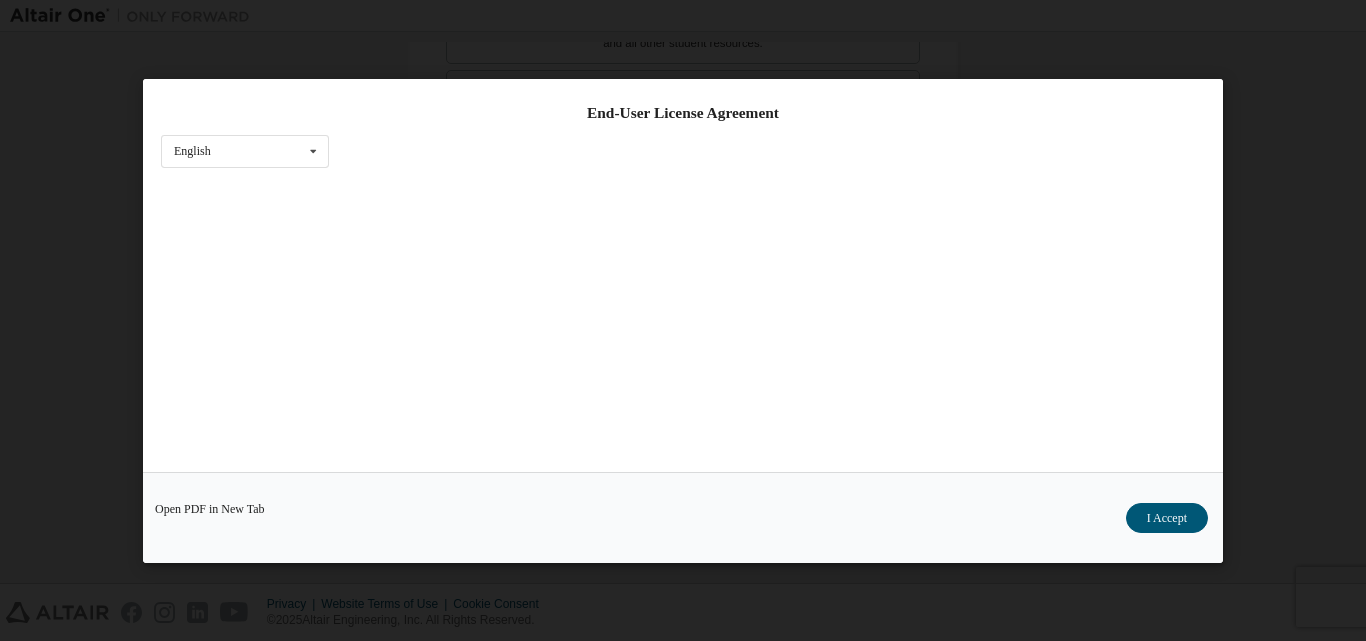 scroll, scrollTop: 63, scrollLeft: 0, axis: vertical 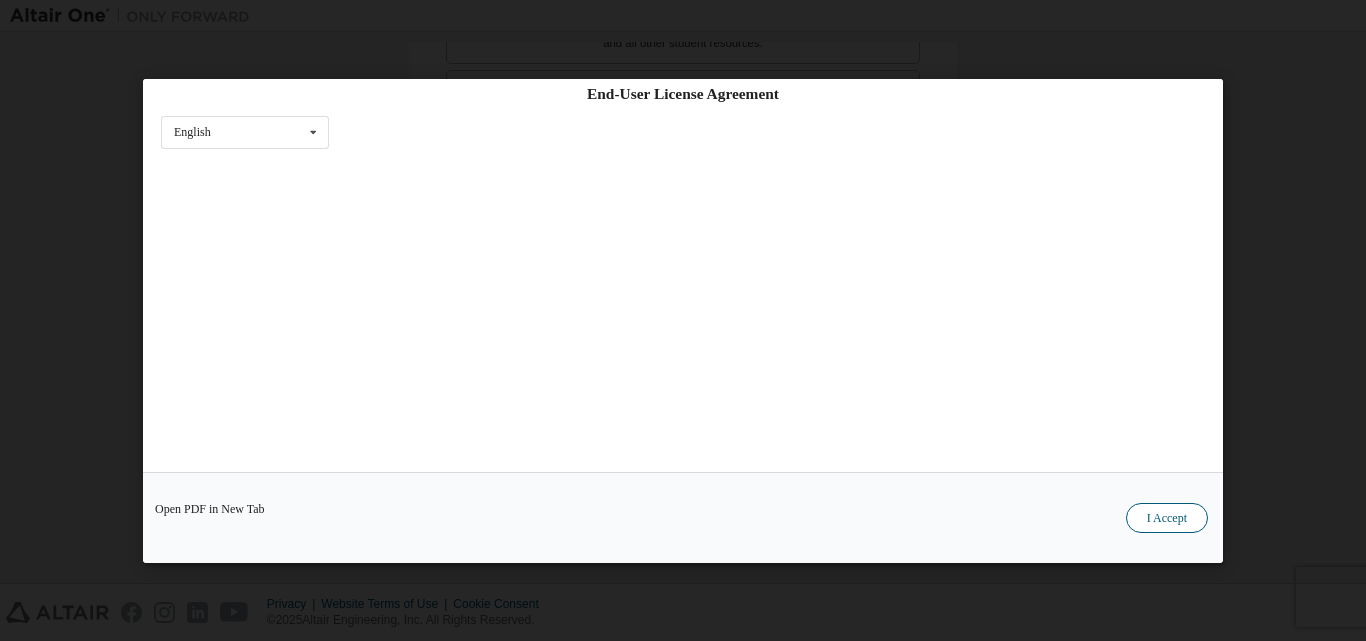 click on "I Accept" at bounding box center [1167, 517] 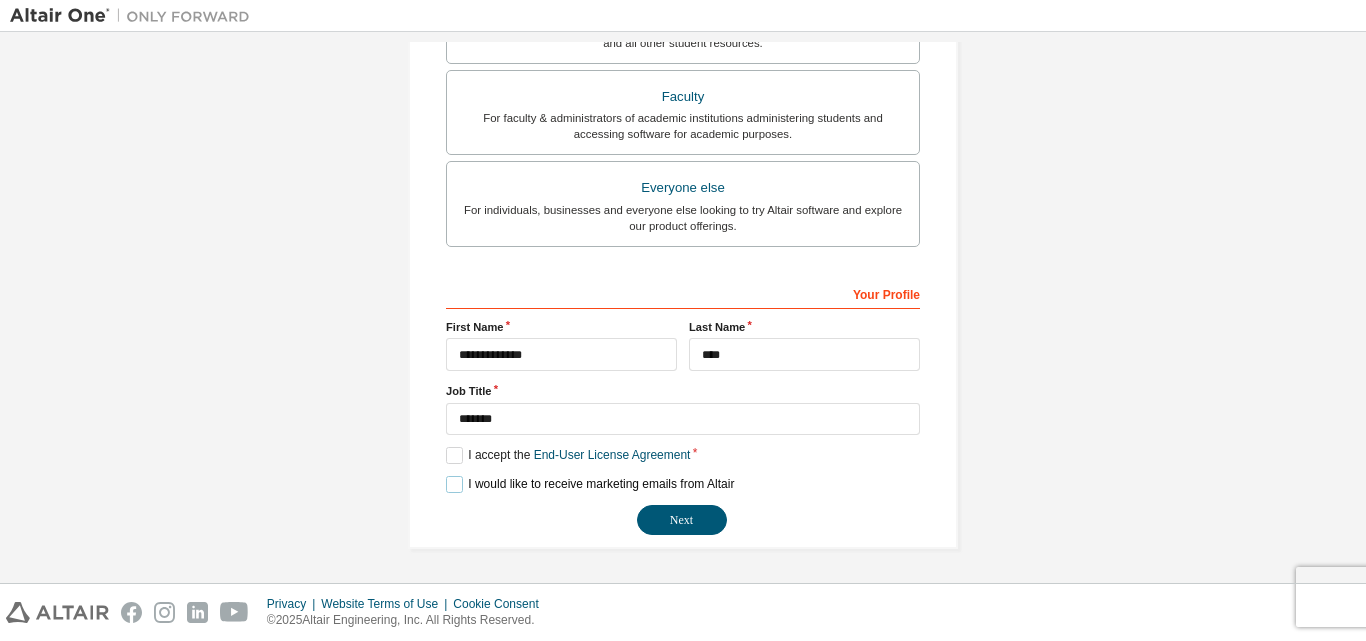 click on "I would like to receive marketing emails from Altair" at bounding box center (590, 484) 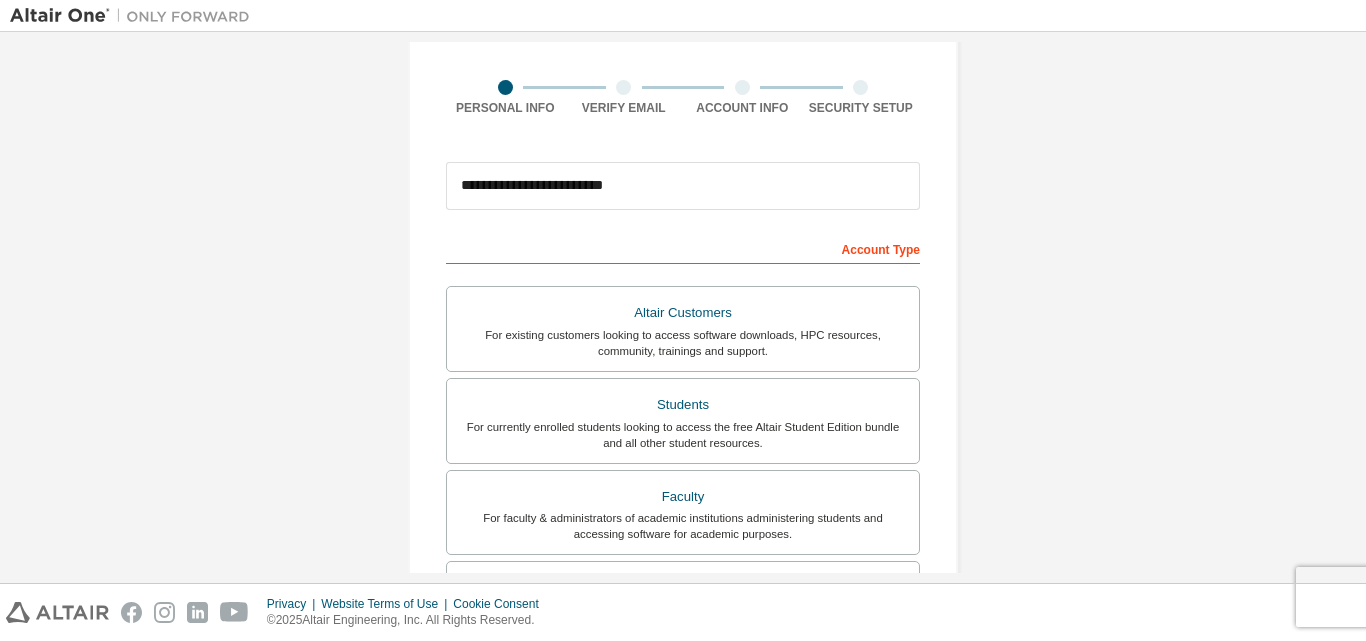 scroll, scrollTop: 528, scrollLeft: 0, axis: vertical 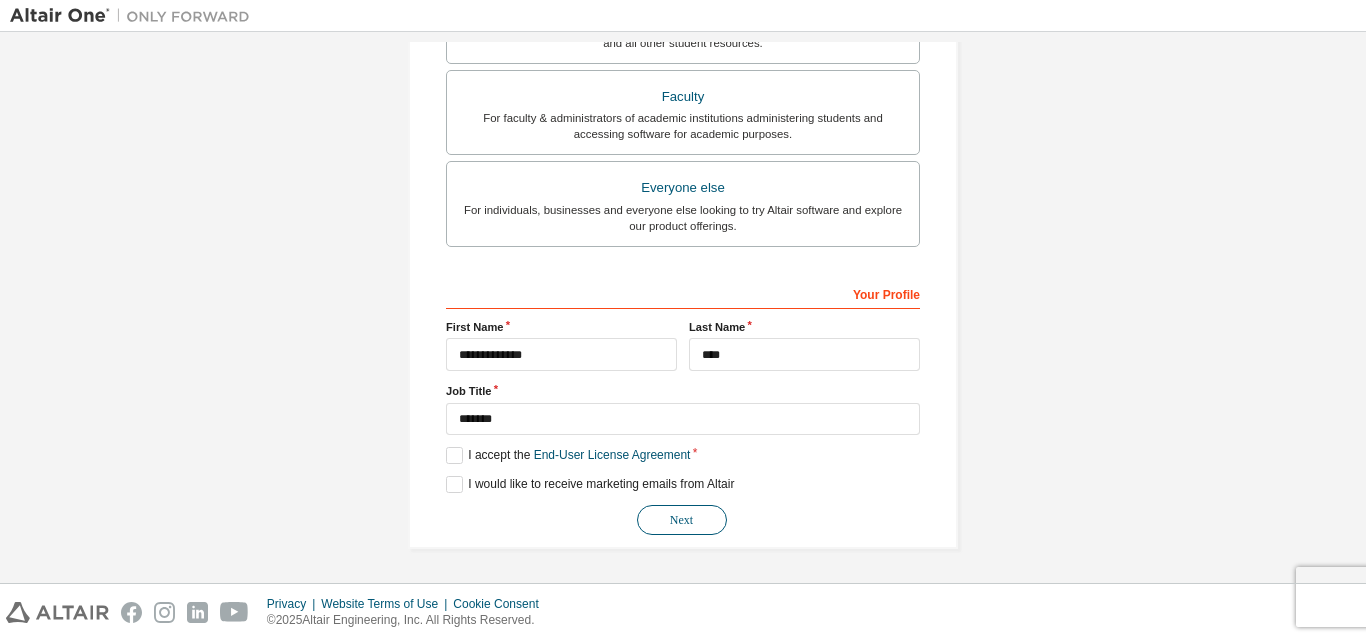 click on "Next" at bounding box center (682, 520) 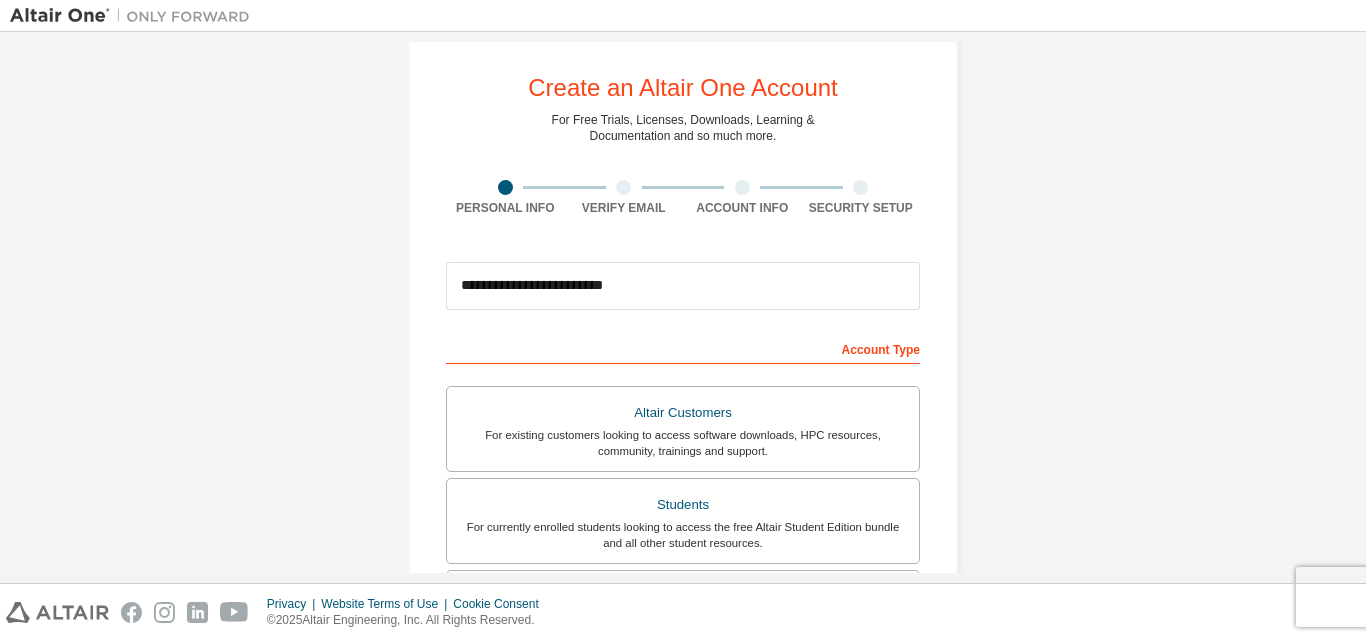 scroll, scrollTop: 0, scrollLeft: 0, axis: both 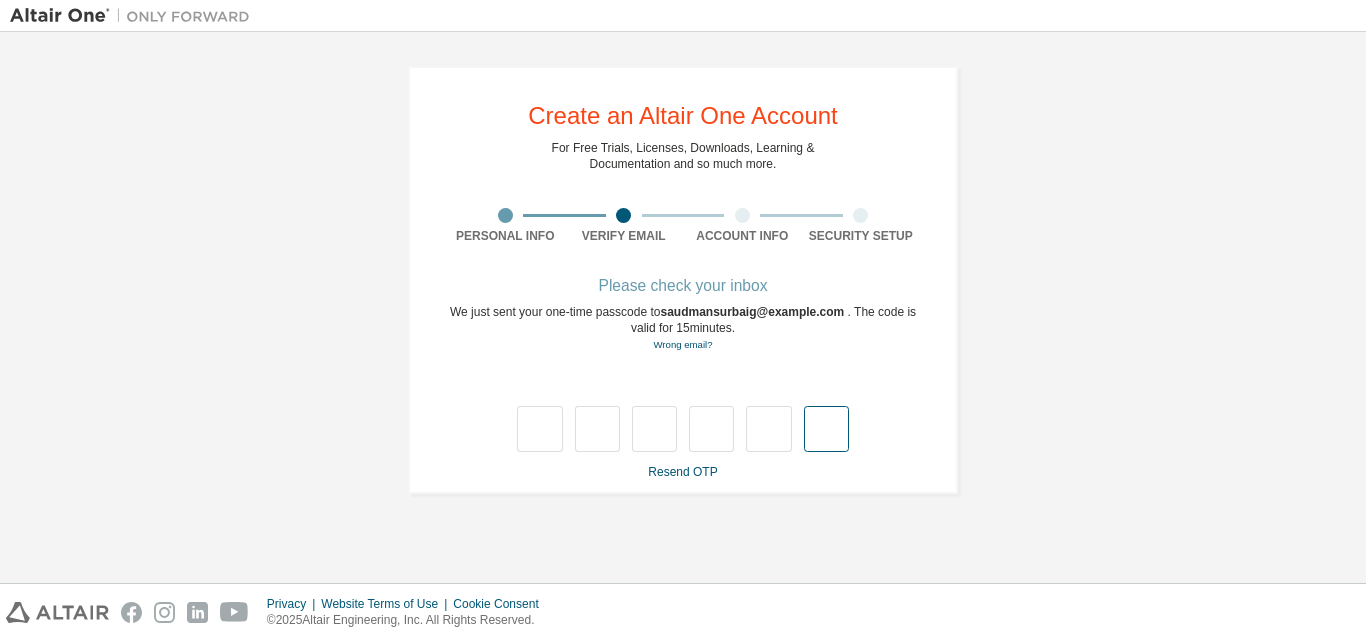 type on "*" 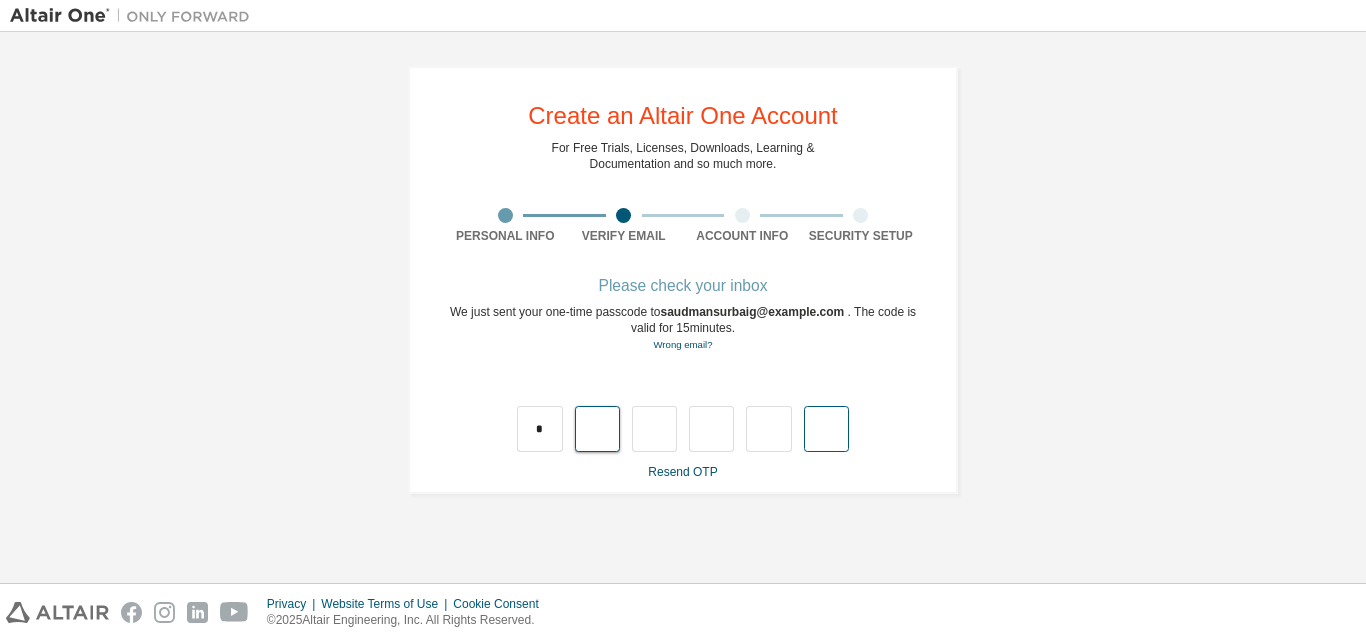 type on "*" 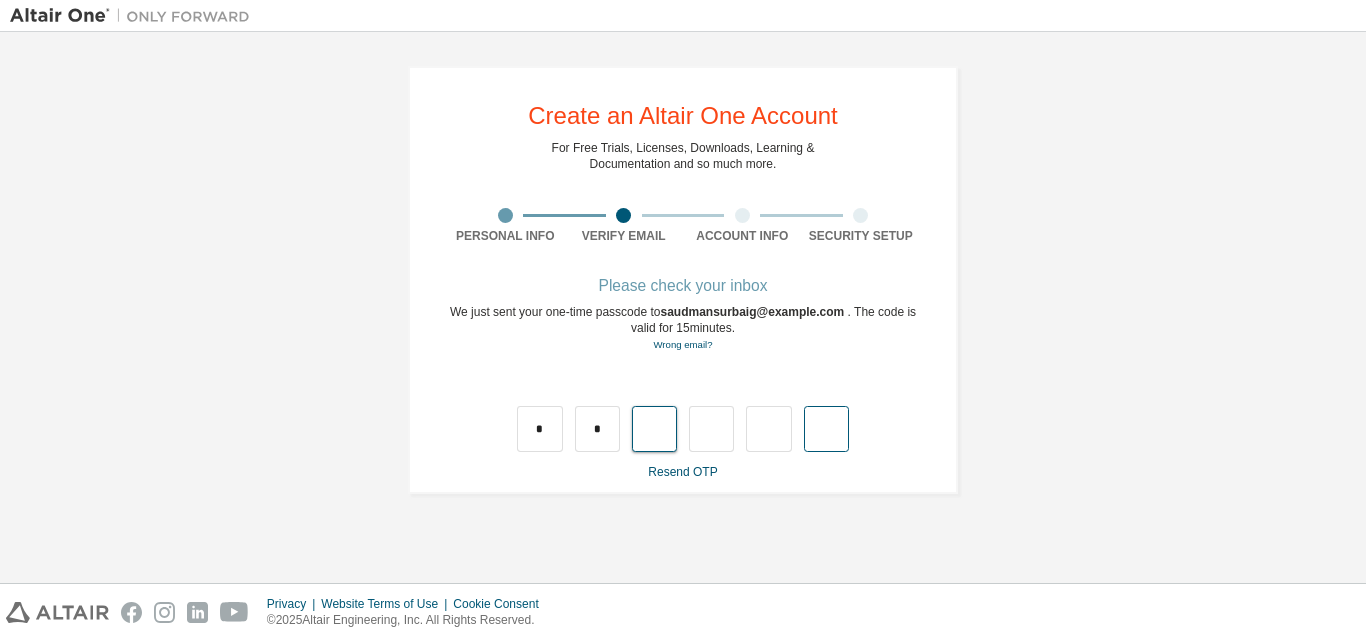 type on "*" 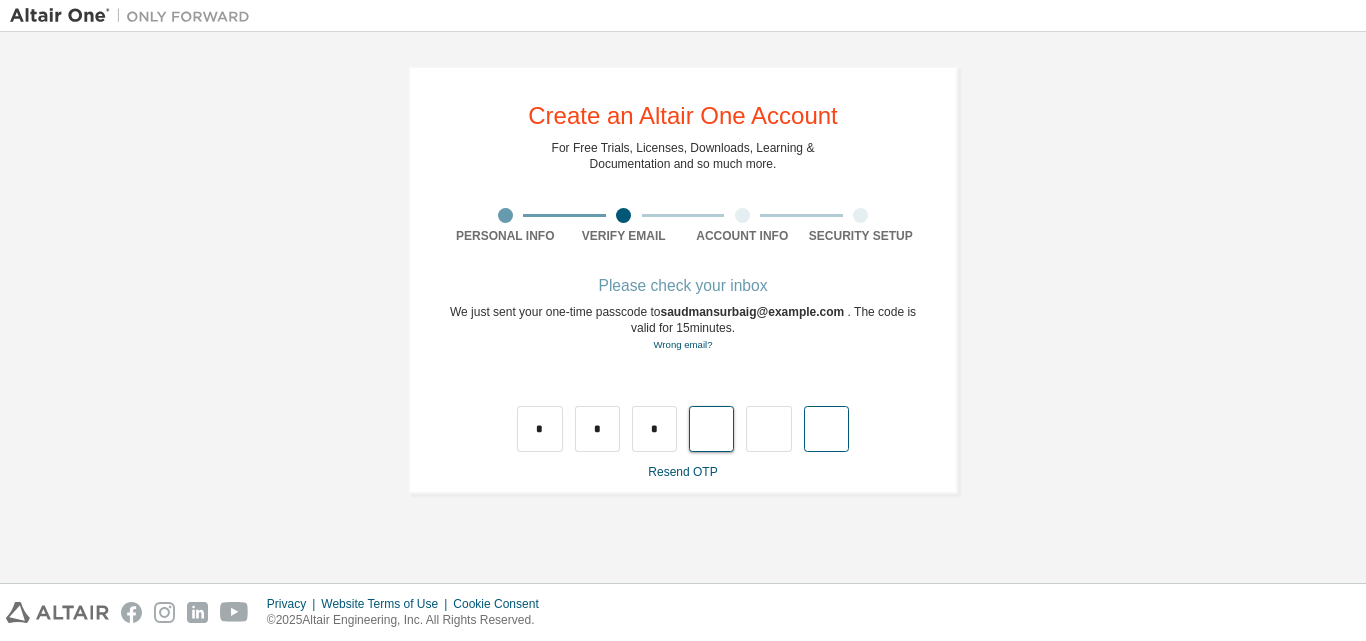 type on "*" 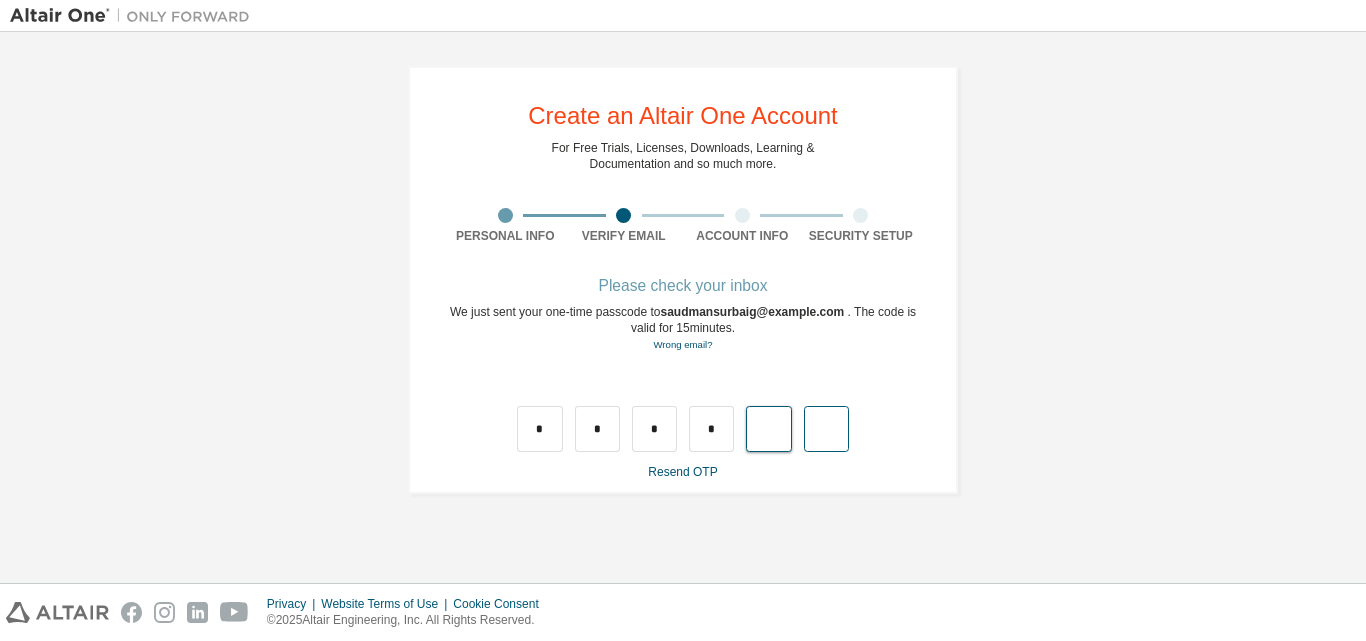 type on "*" 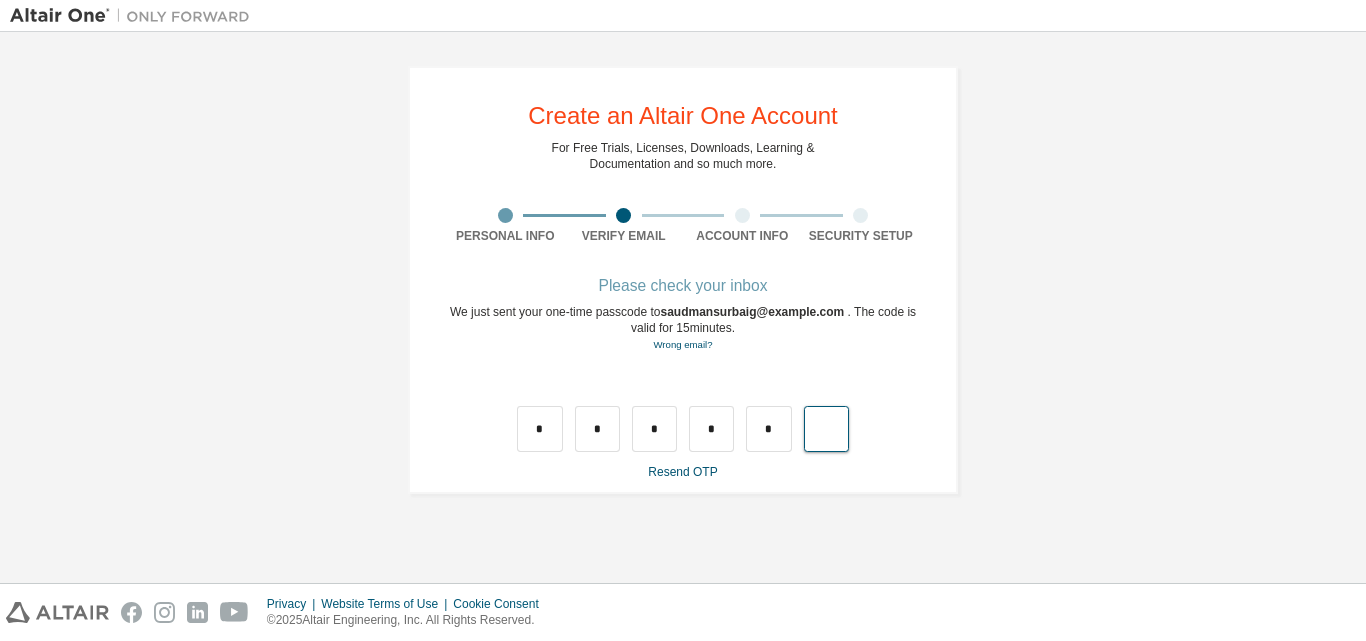 type on "*" 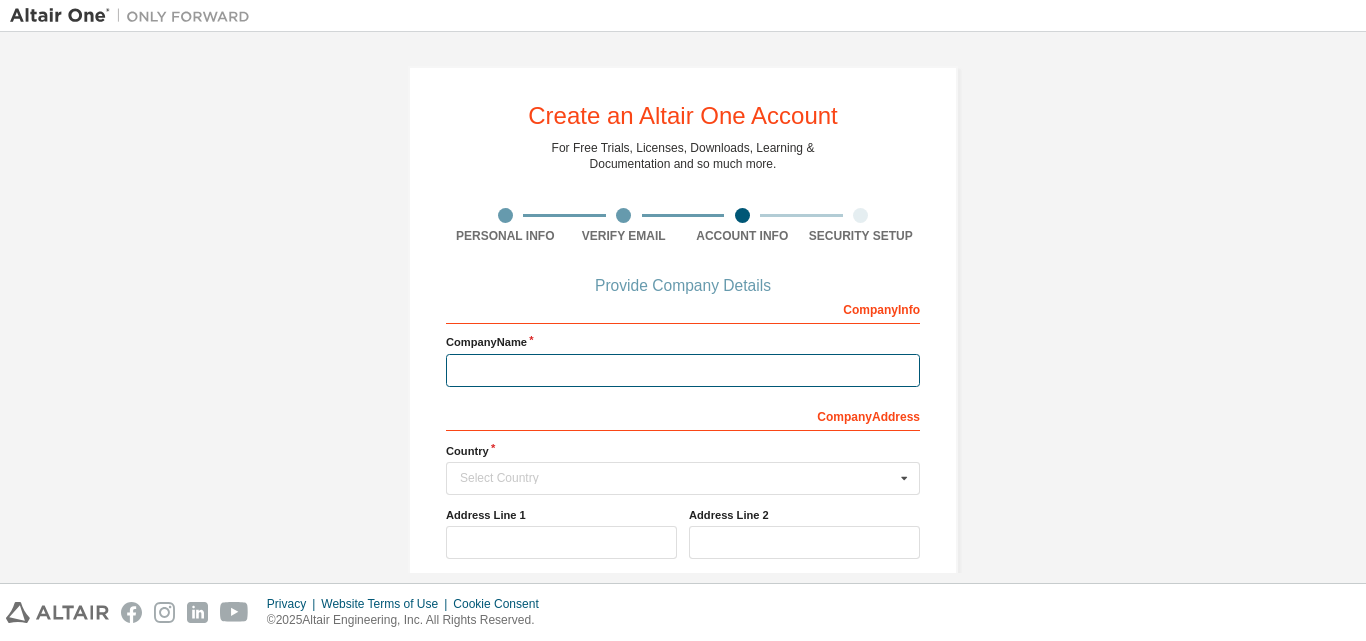 click at bounding box center (683, 370) 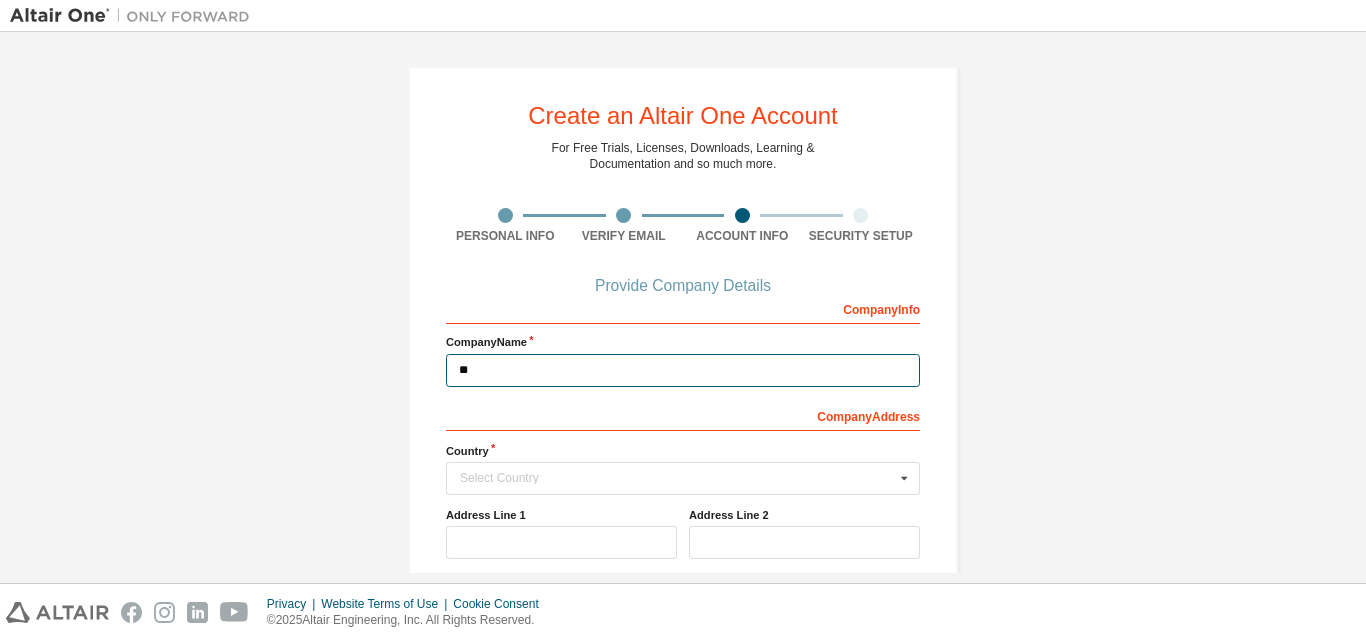 type on "*" 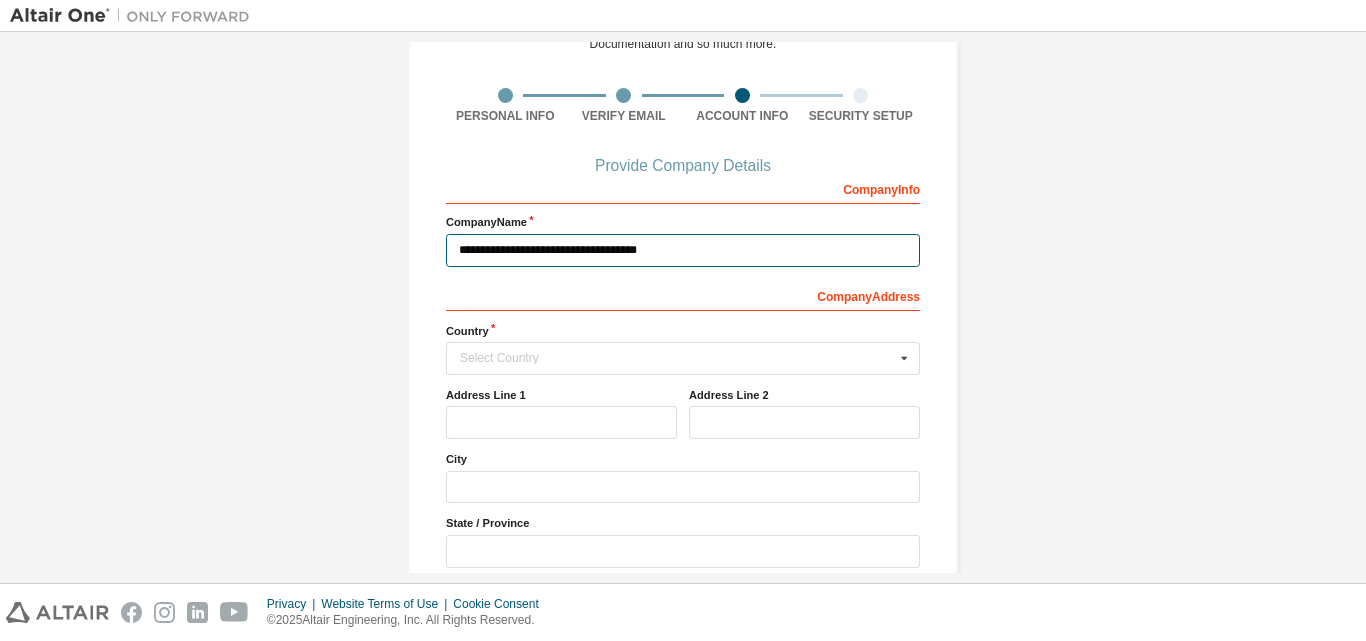 scroll, scrollTop: 273, scrollLeft: 0, axis: vertical 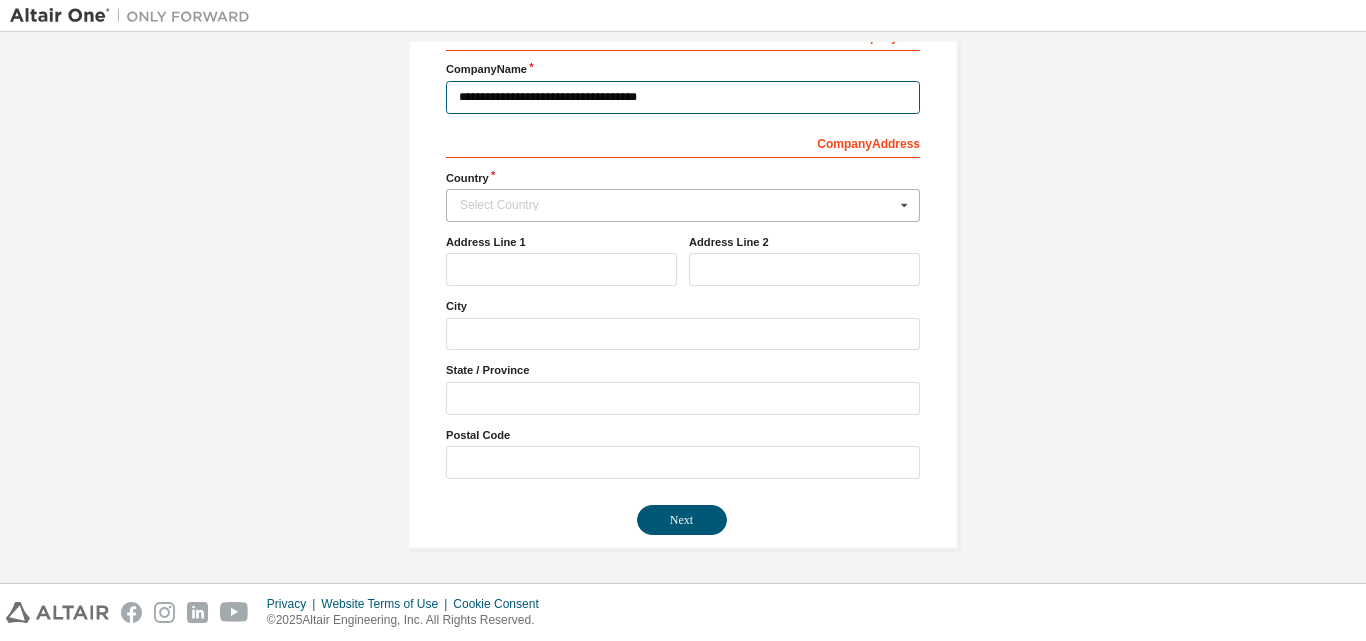 type on "**********" 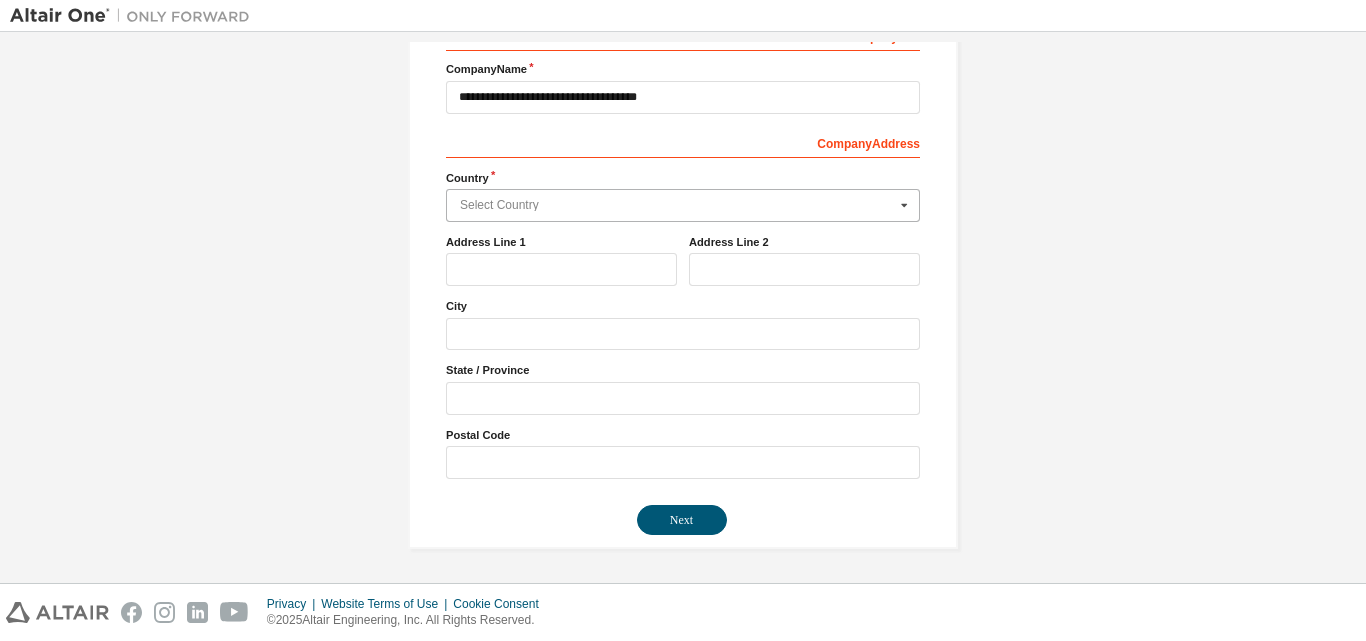 click at bounding box center (684, 205) 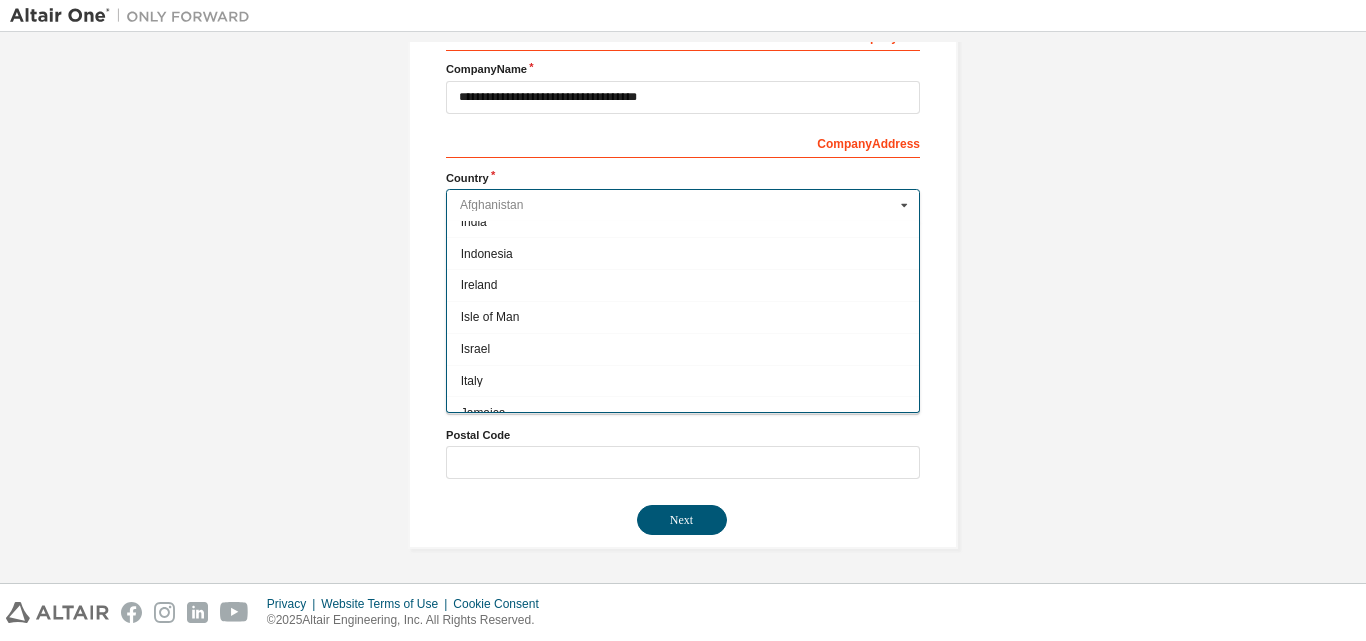 scroll, scrollTop: 3100, scrollLeft: 0, axis: vertical 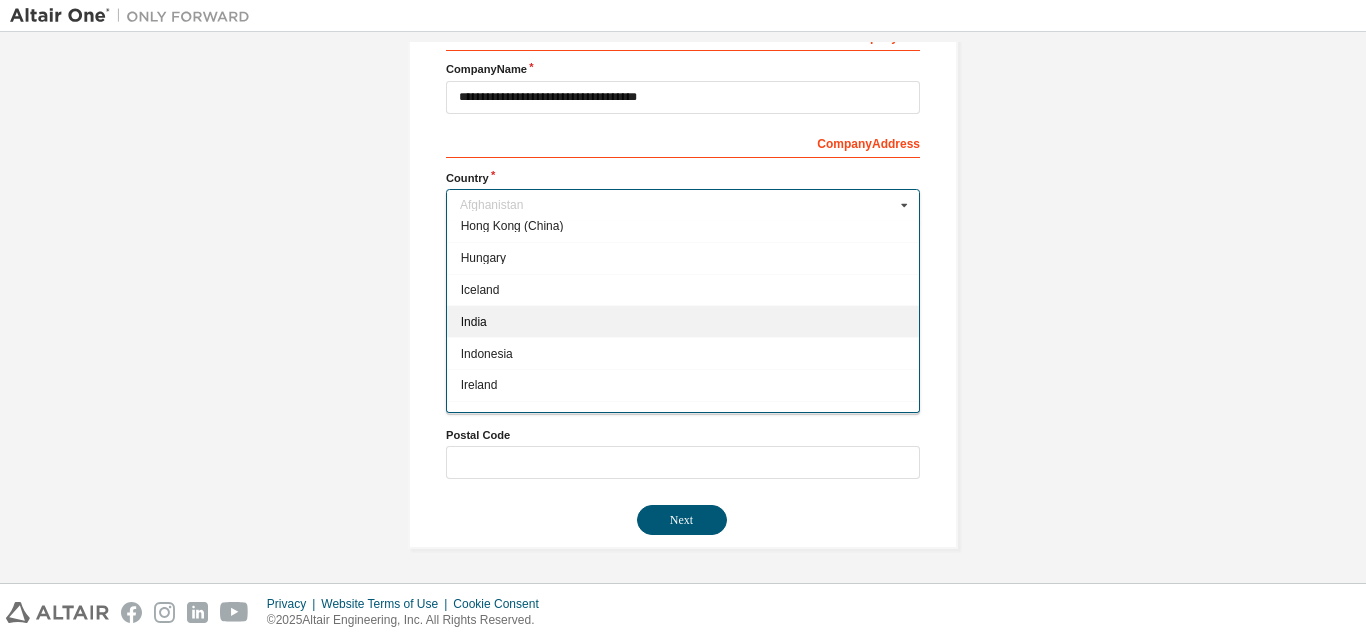 click on "India" at bounding box center [683, 321] 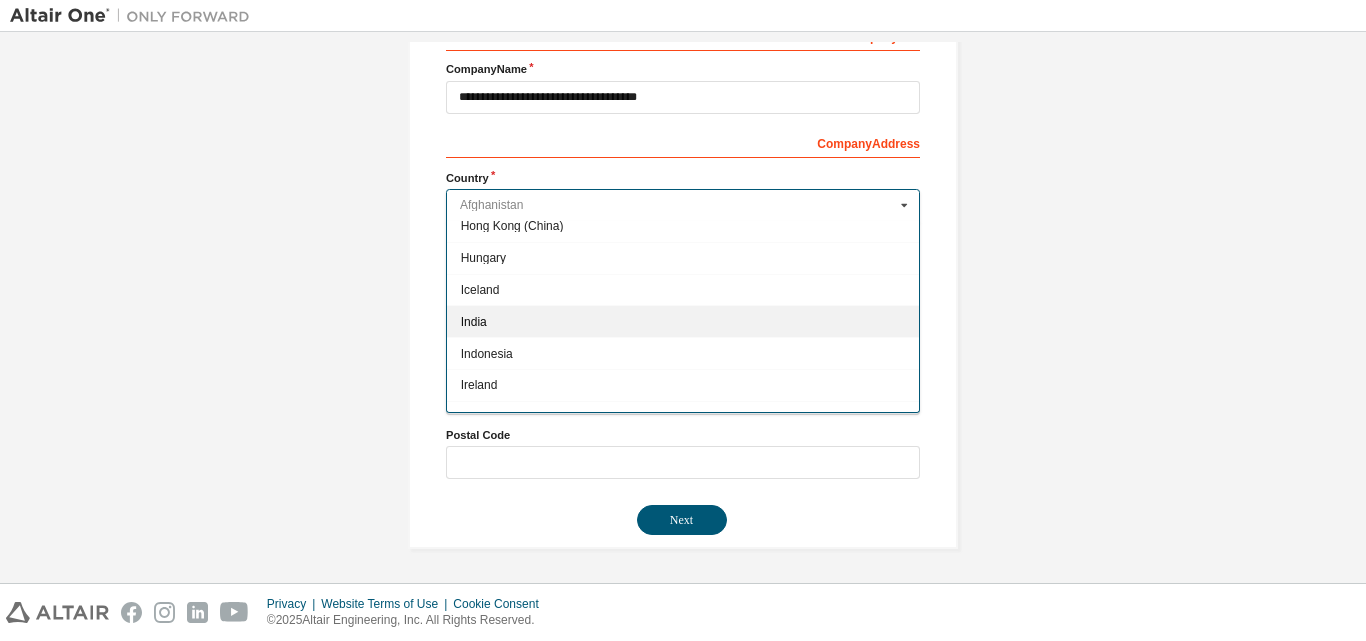 type on "***" 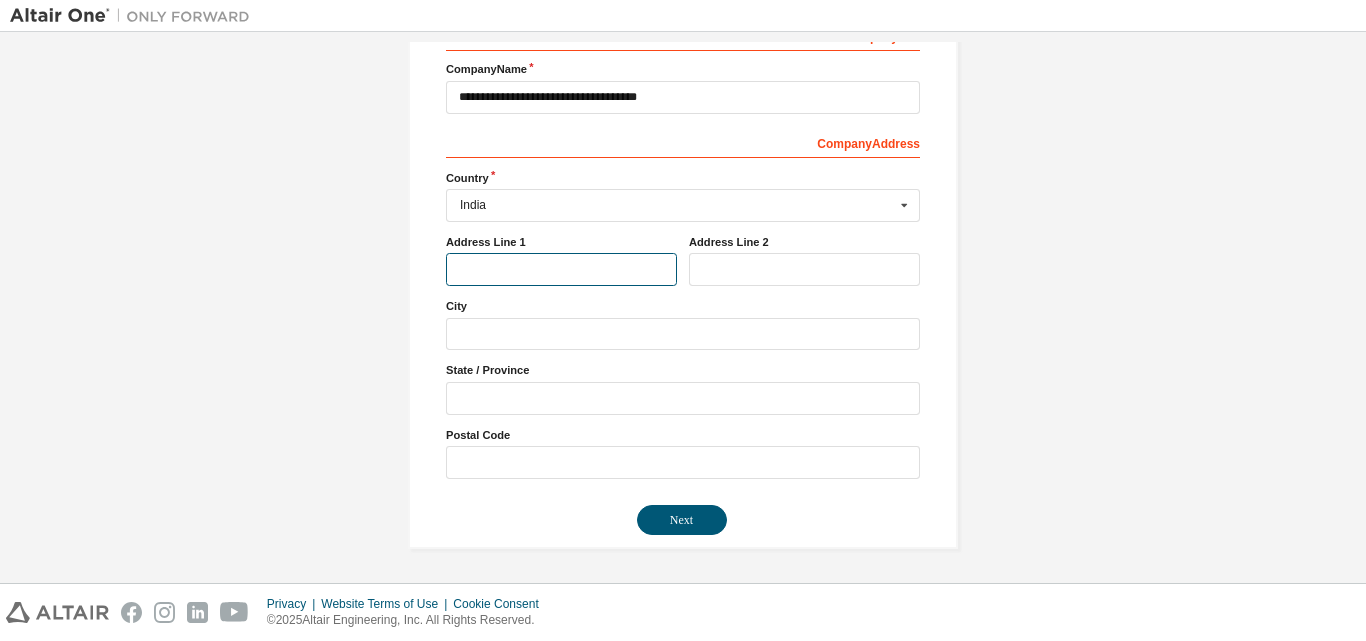 click at bounding box center (561, 269) 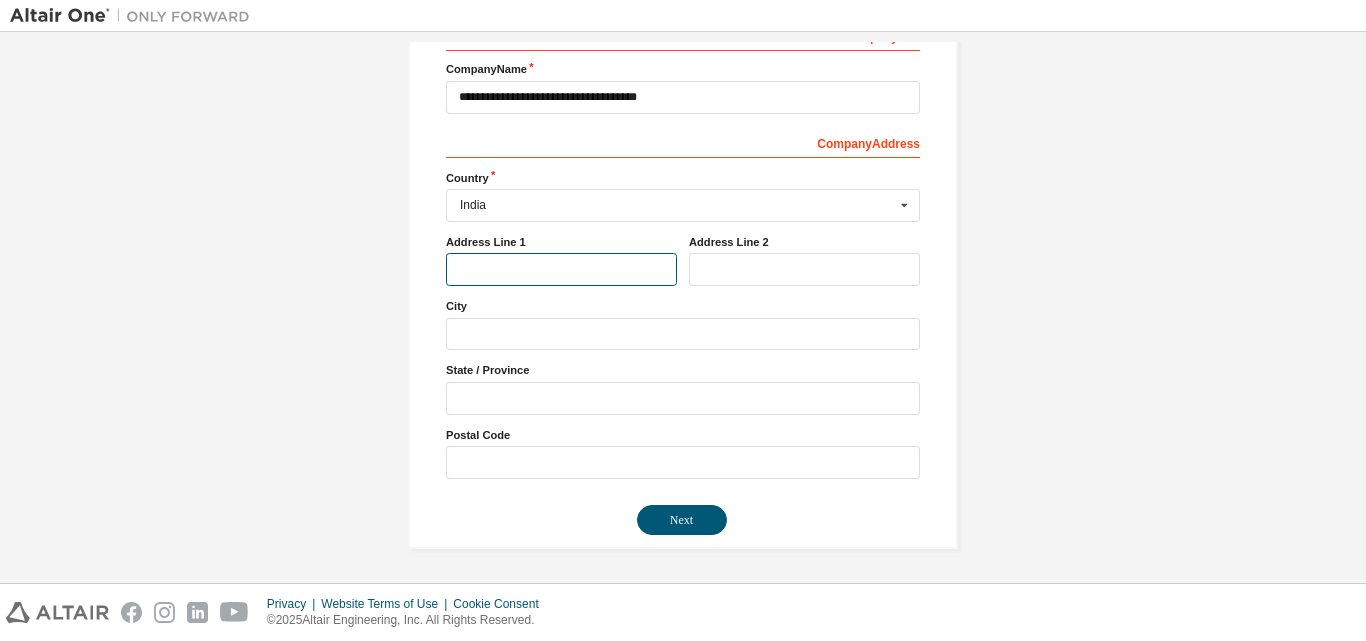 click at bounding box center (561, 269) 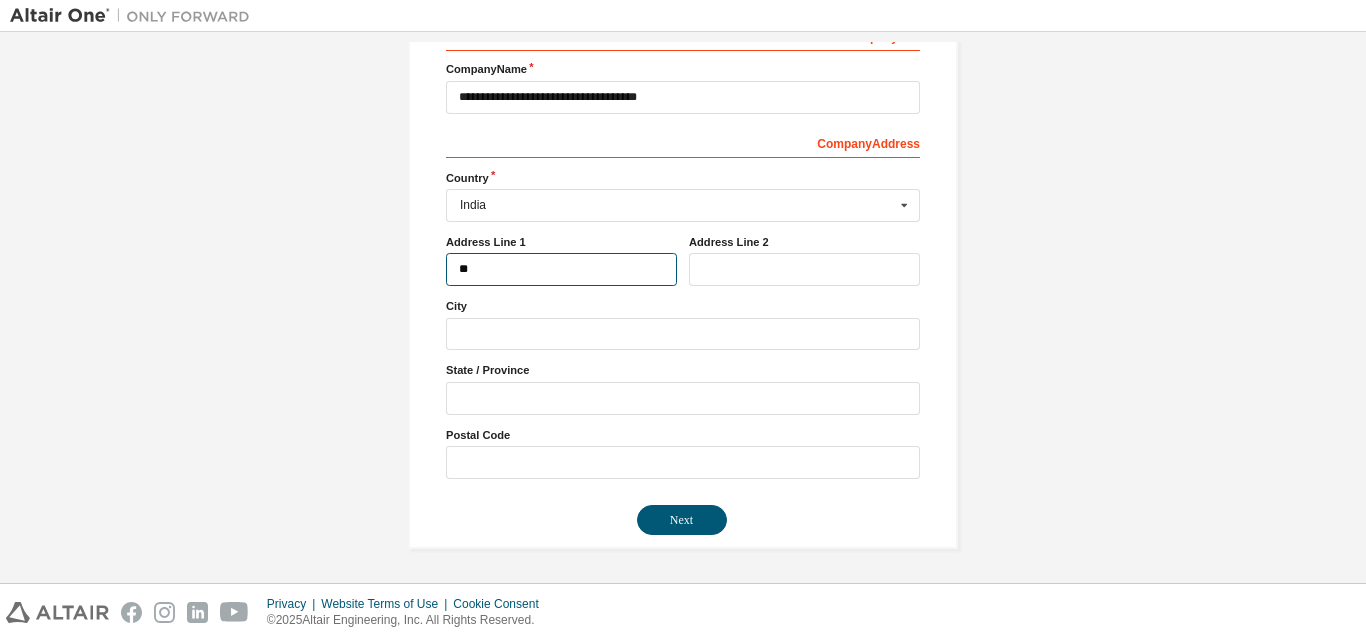 type on "*" 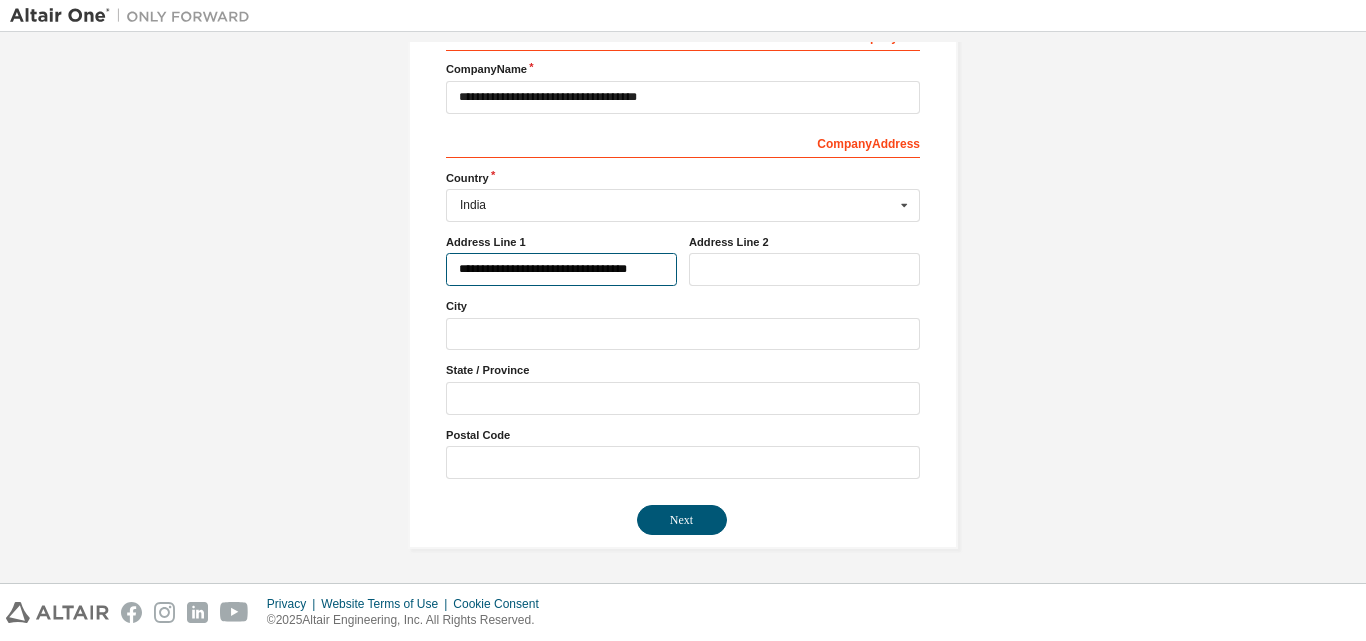 scroll, scrollTop: 0, scrollLeft: 27, axis: horizontal 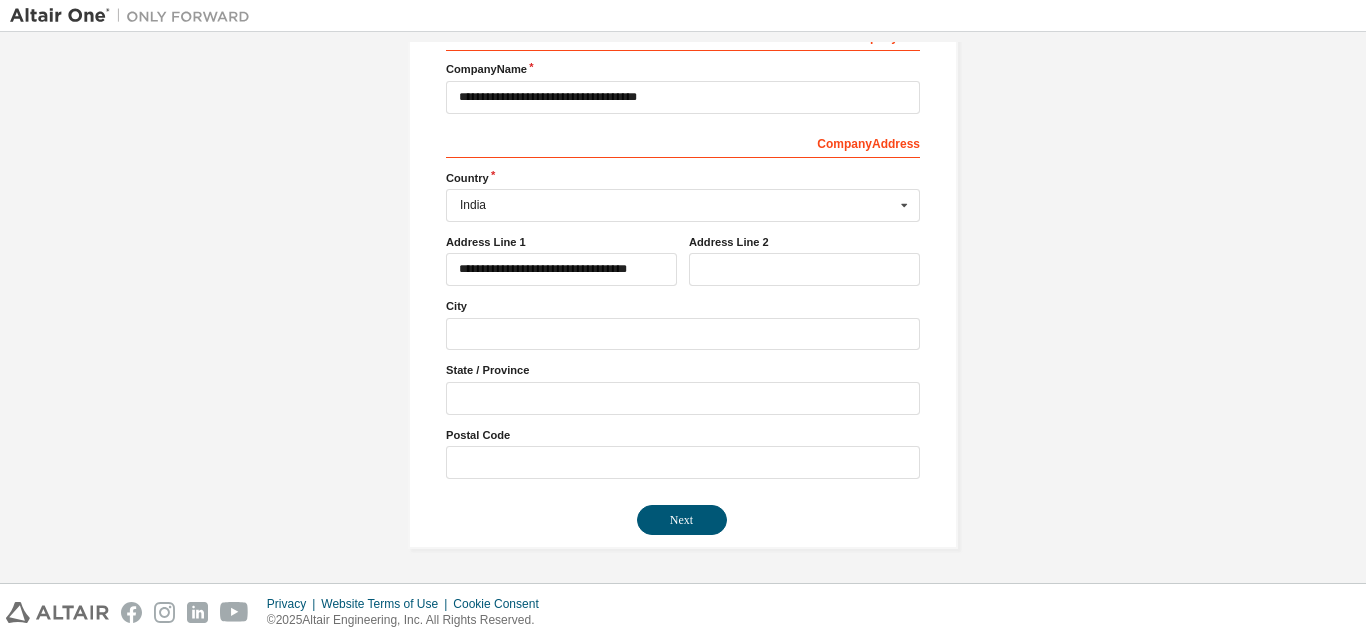 click on "City" at bounding box center (683, 306) 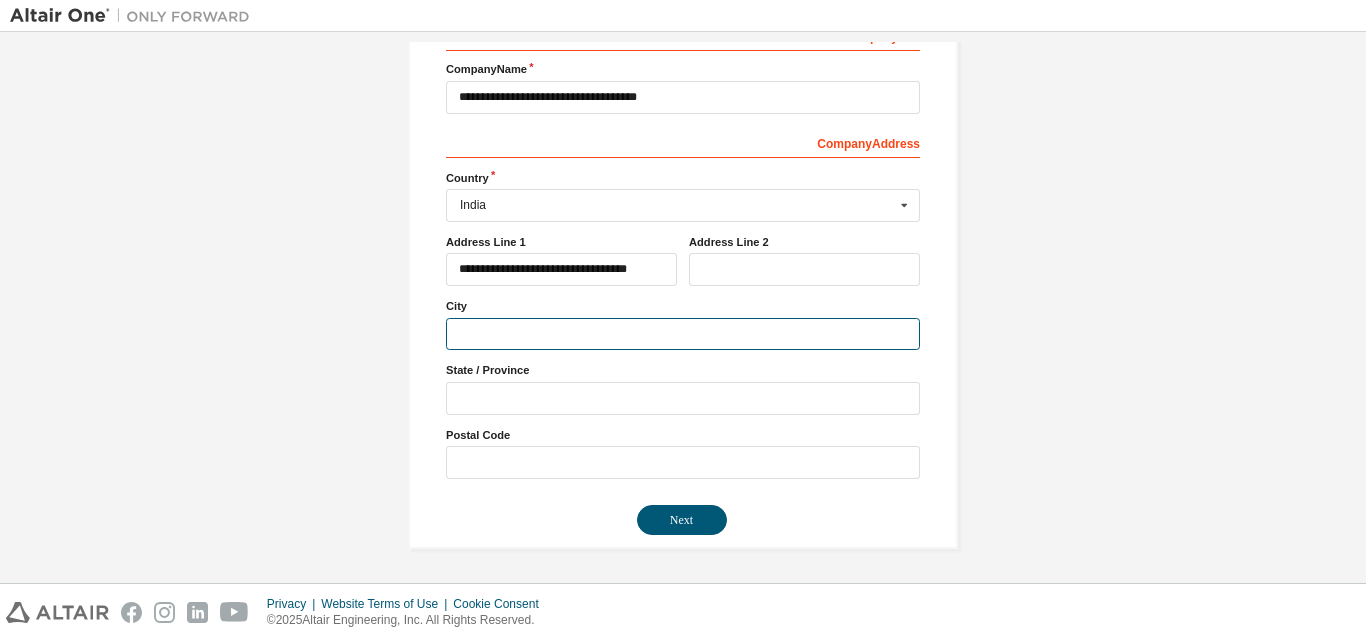 click at bounding box center (683, 334) 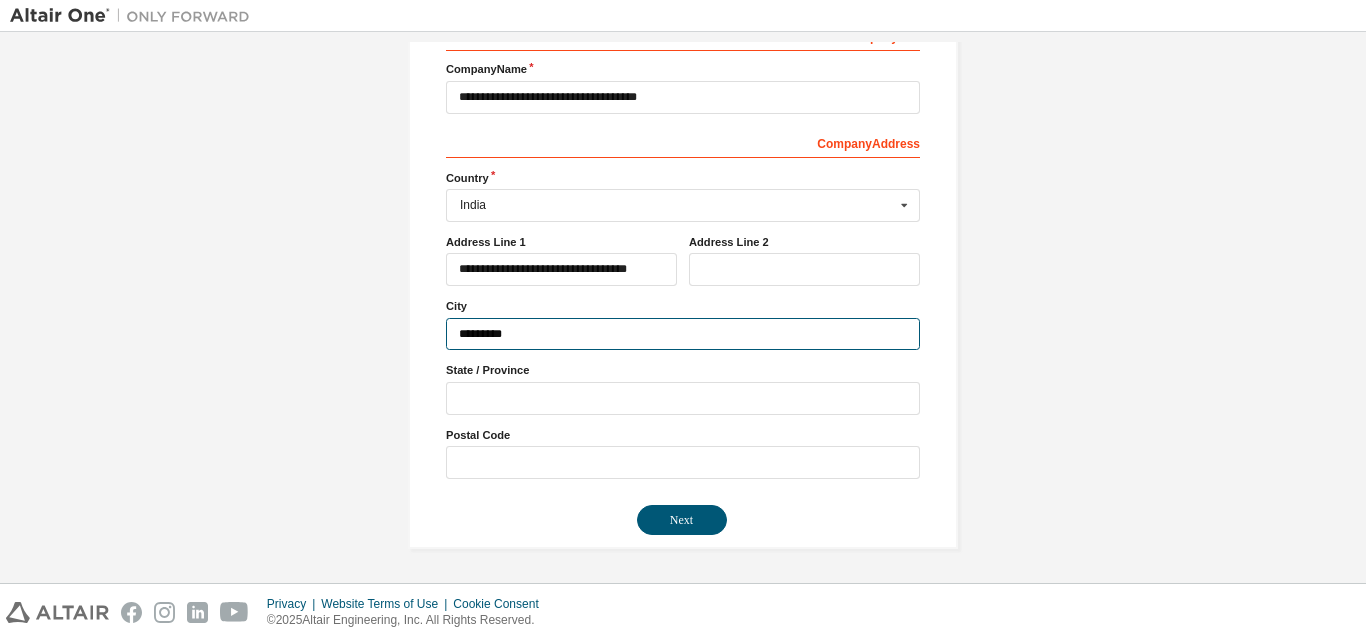 type on "*********" 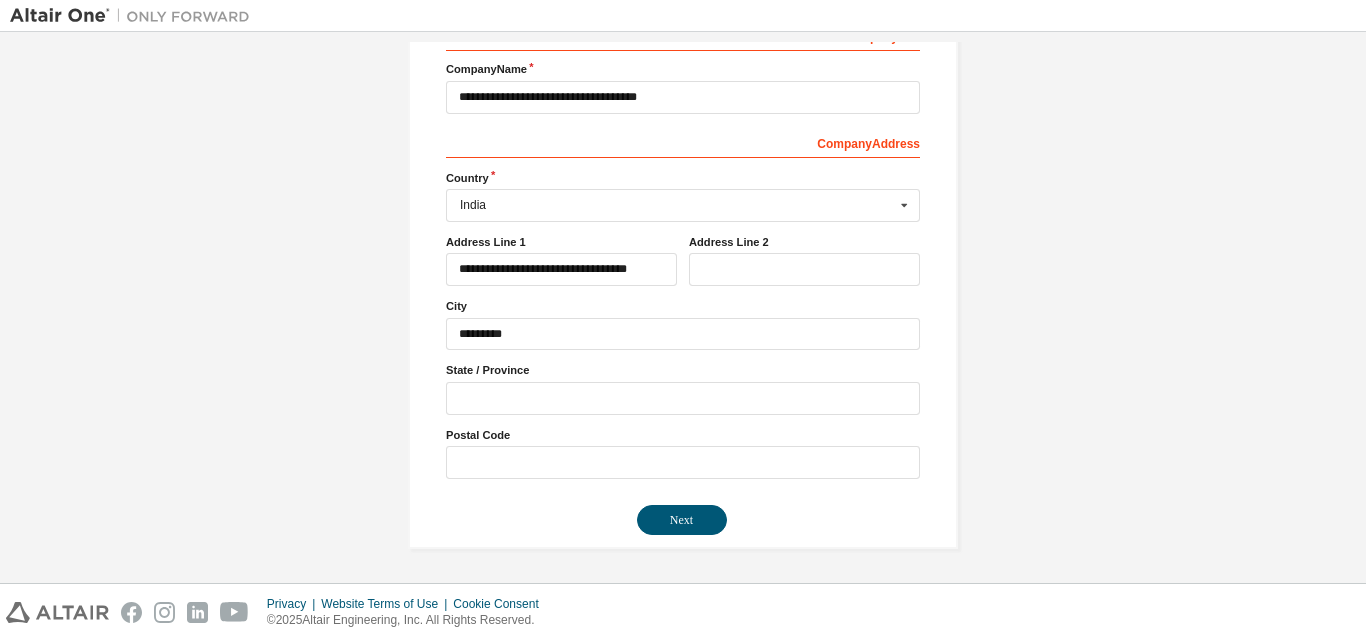 click on "State / Province" at bounding box center [683, 388] 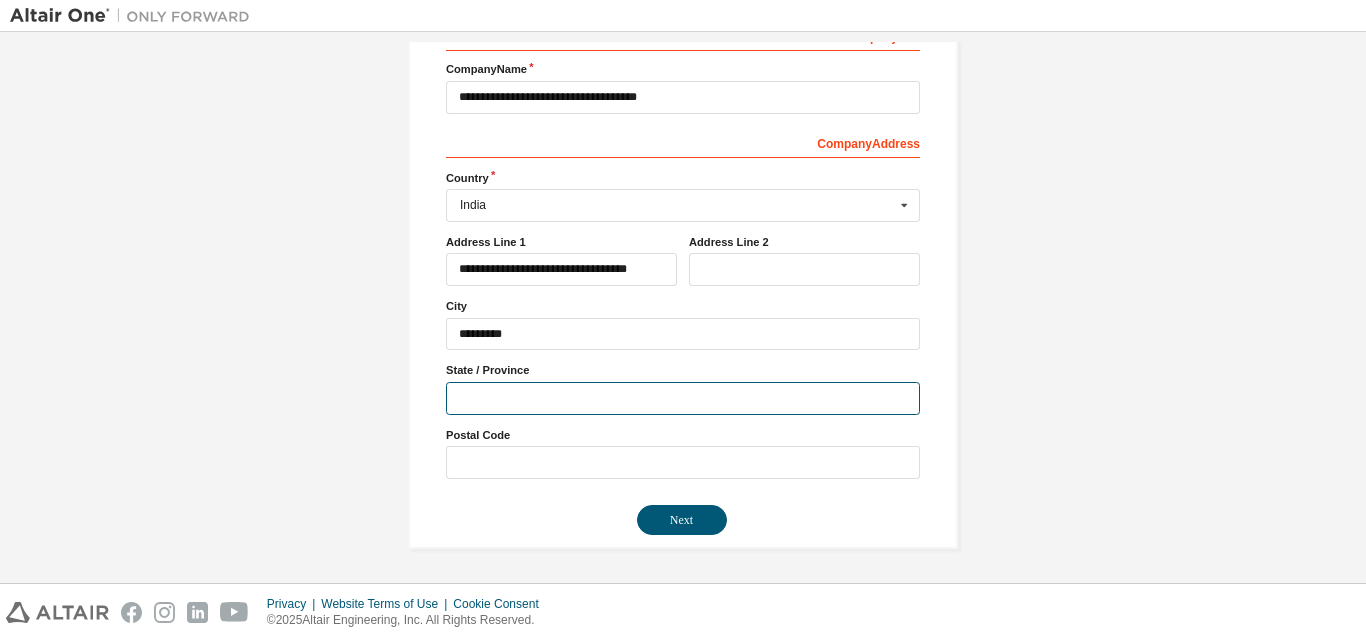 click at bounding box center (683, 398) 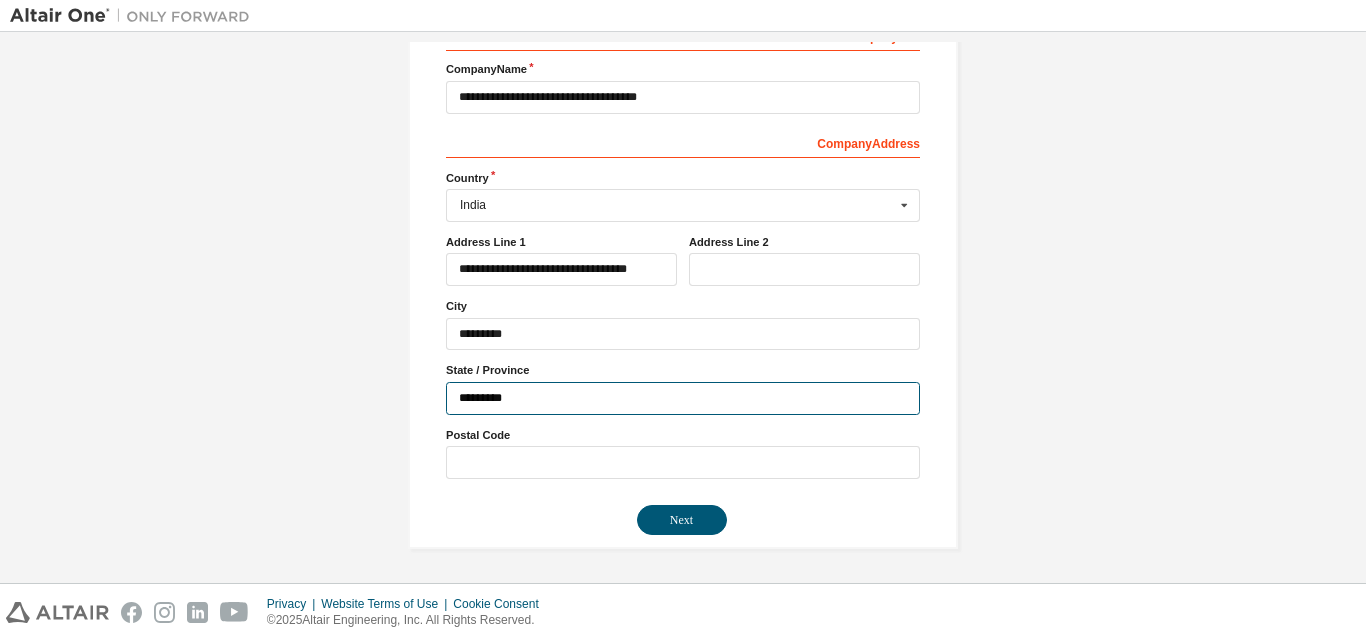 type on "*********" 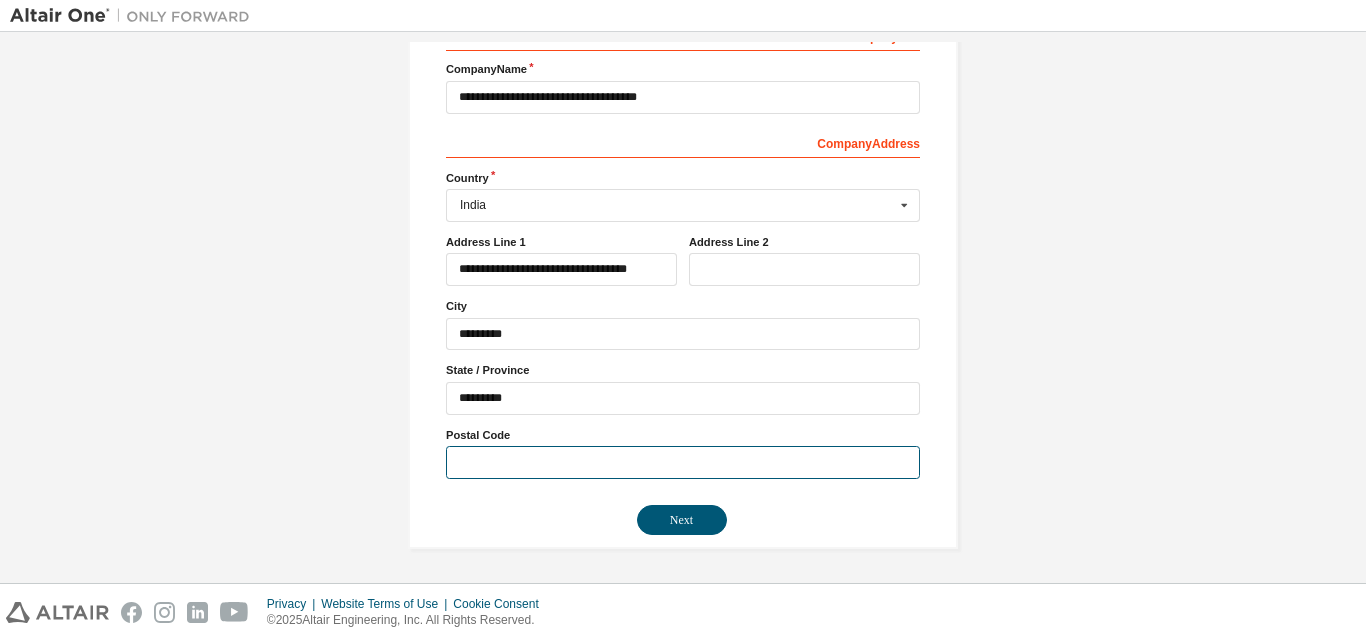 click at bounding box center (683, 462) 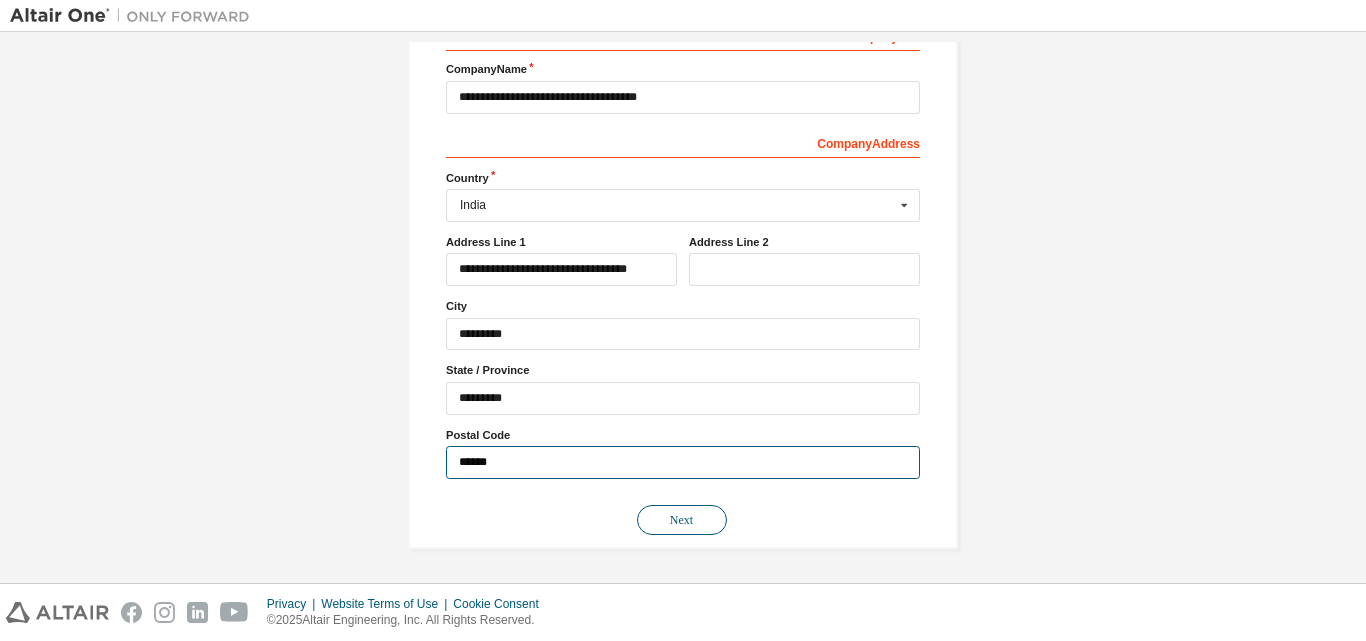 type on "******" 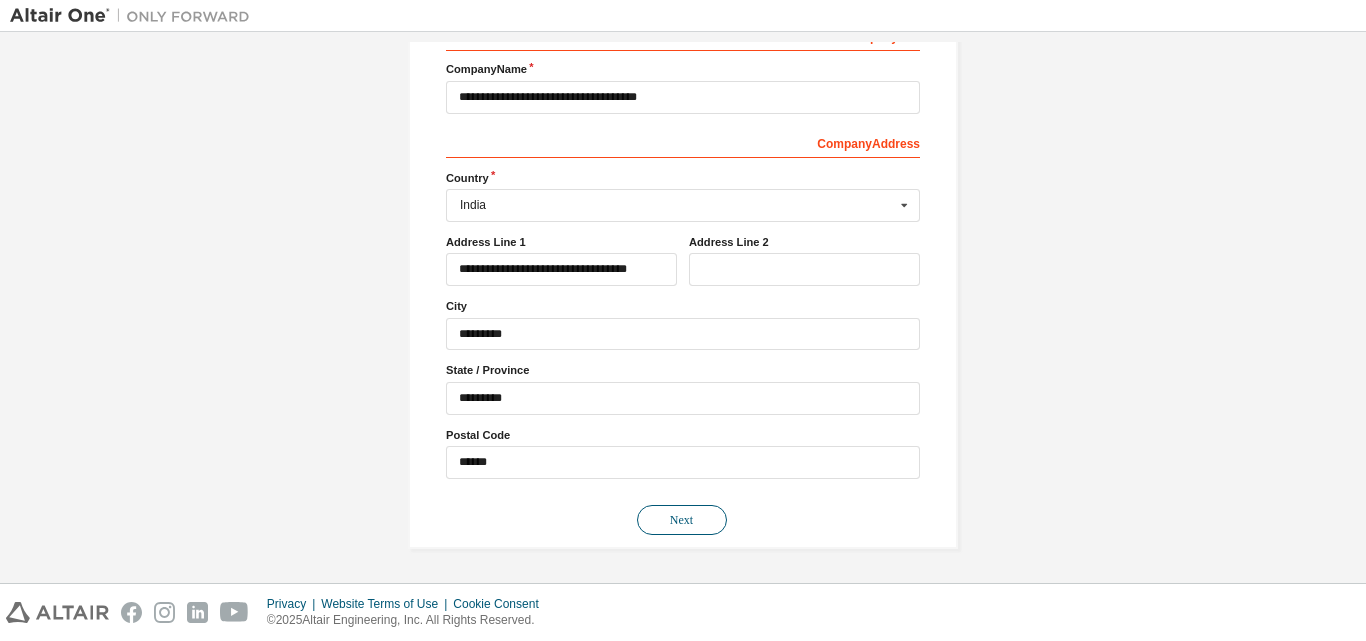 click on "Next" at bounding box center [682, 520] 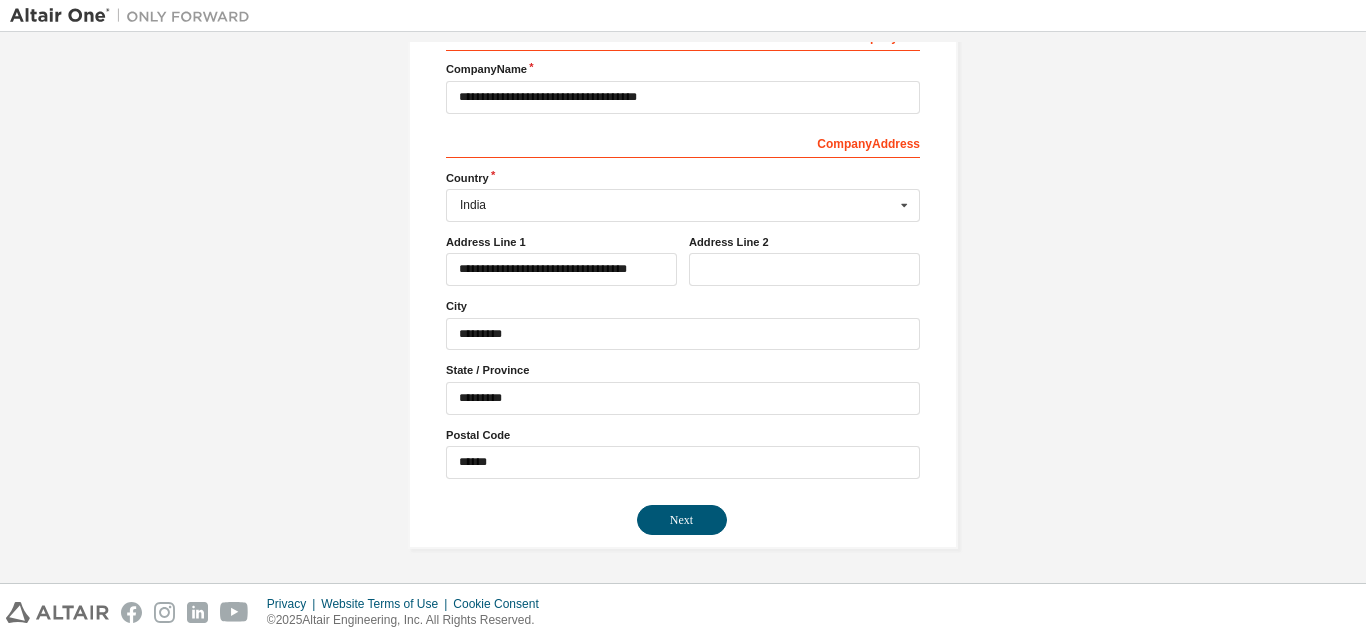 scroll, scrollTop: 442, scrollLeft: 0, axis: vertical 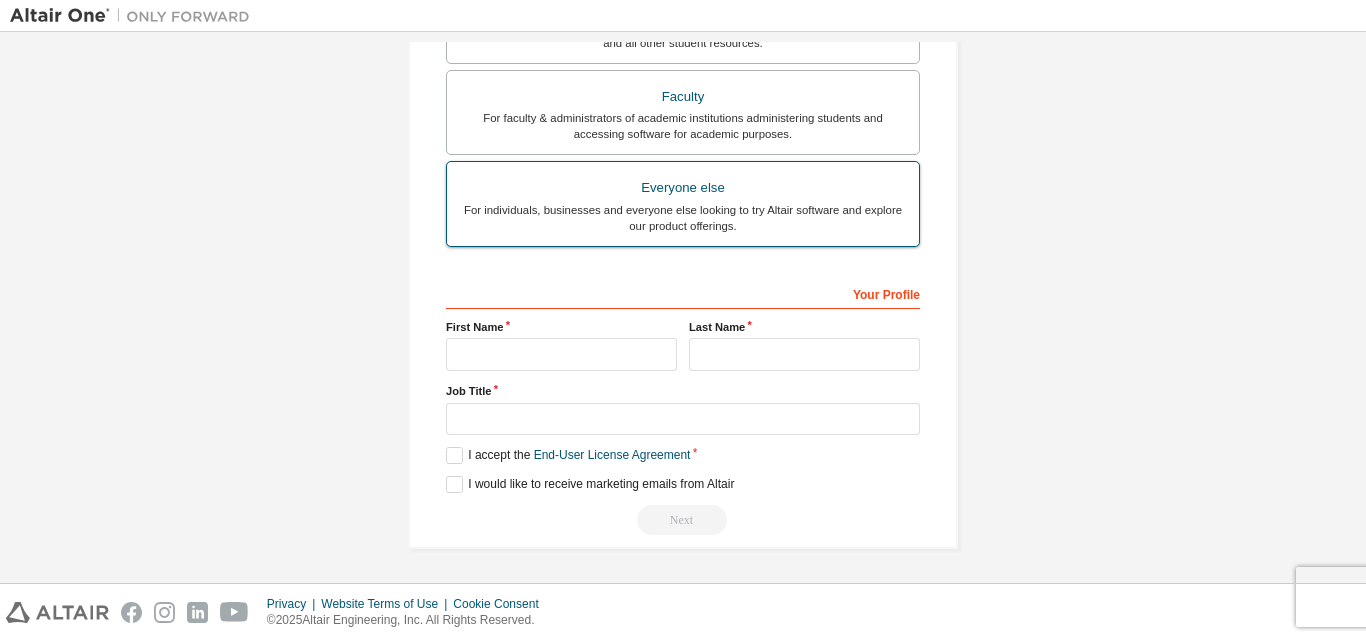 click on "For individuals, businesses and everyone else looking to try Altair software and explore our product offerings." at bounding box center [683, 218] 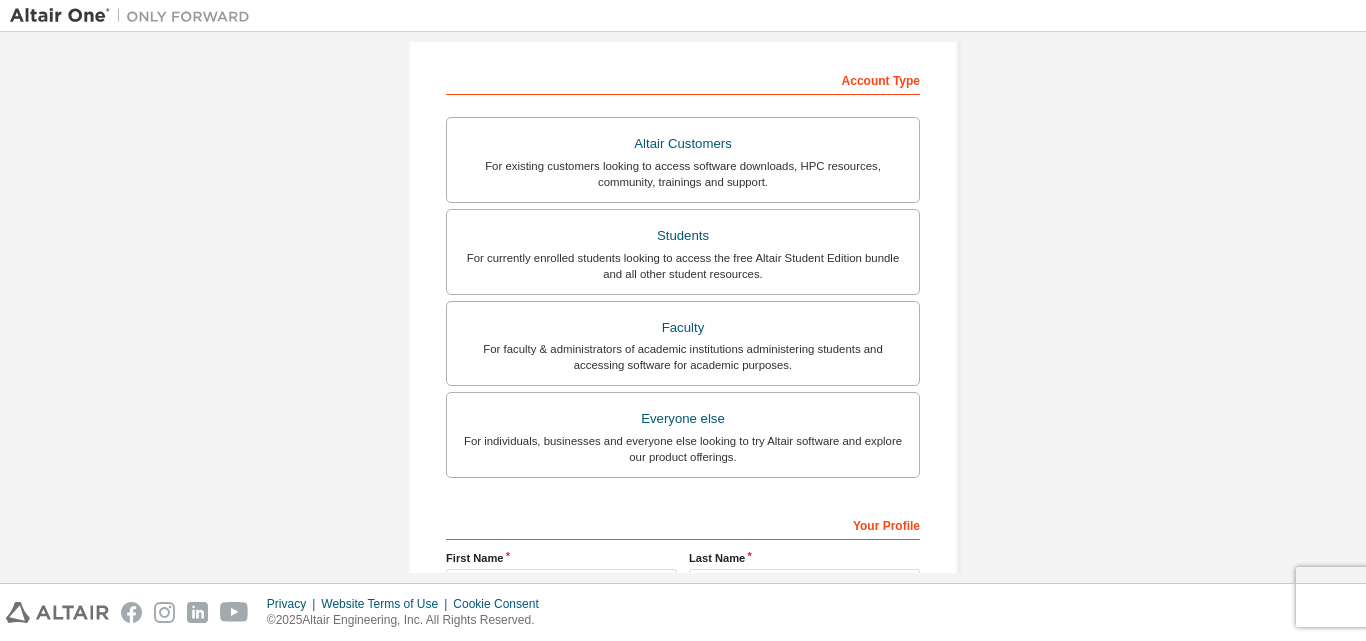scroll, scrollTop: 28, scrollLeft: 0, axis: vertical 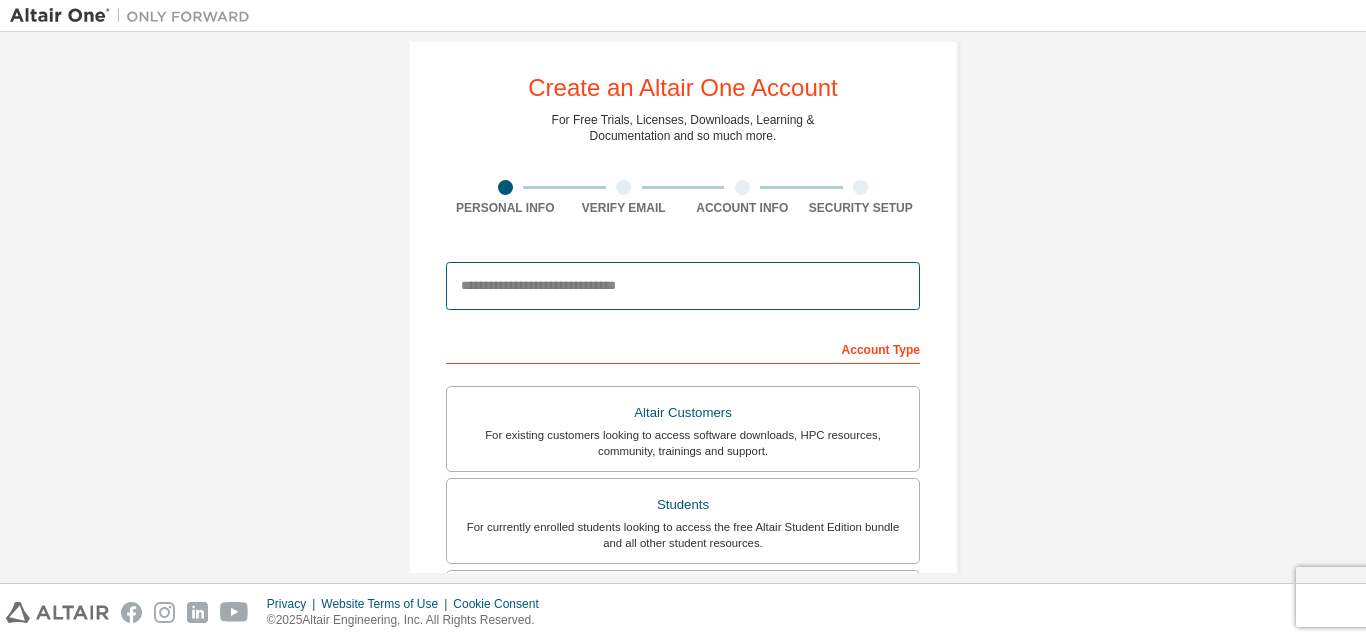 click at bounding box center (683, 286) 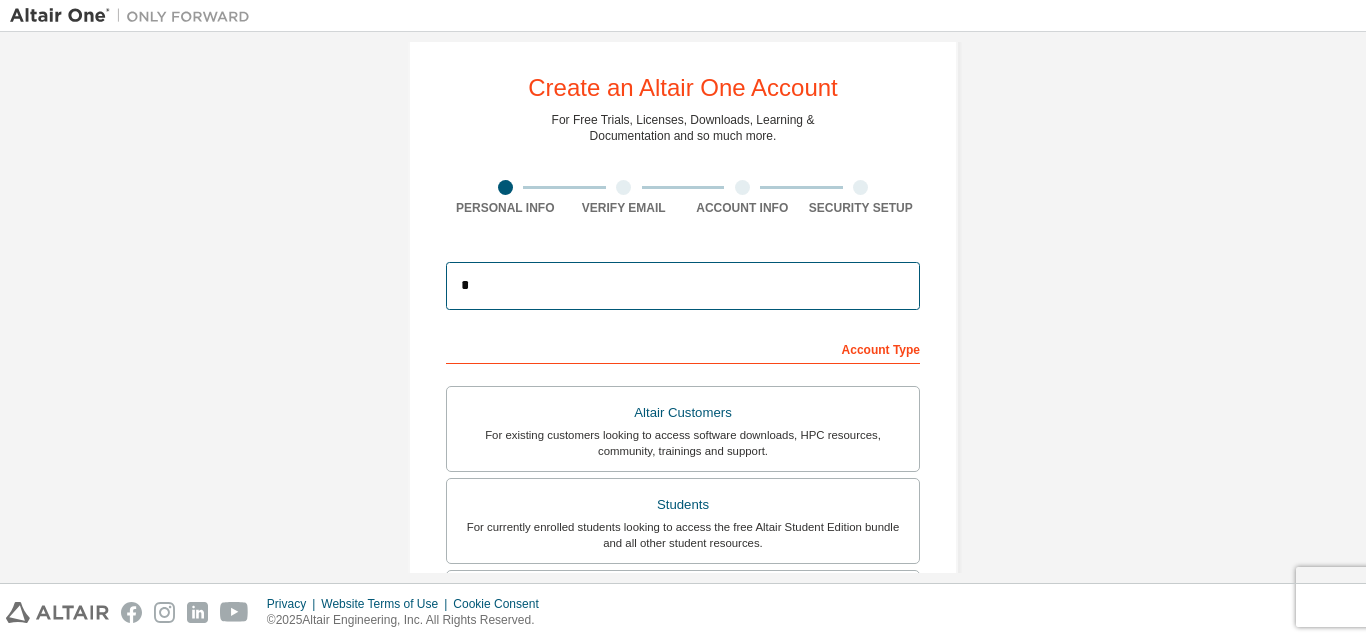 type on "**********" 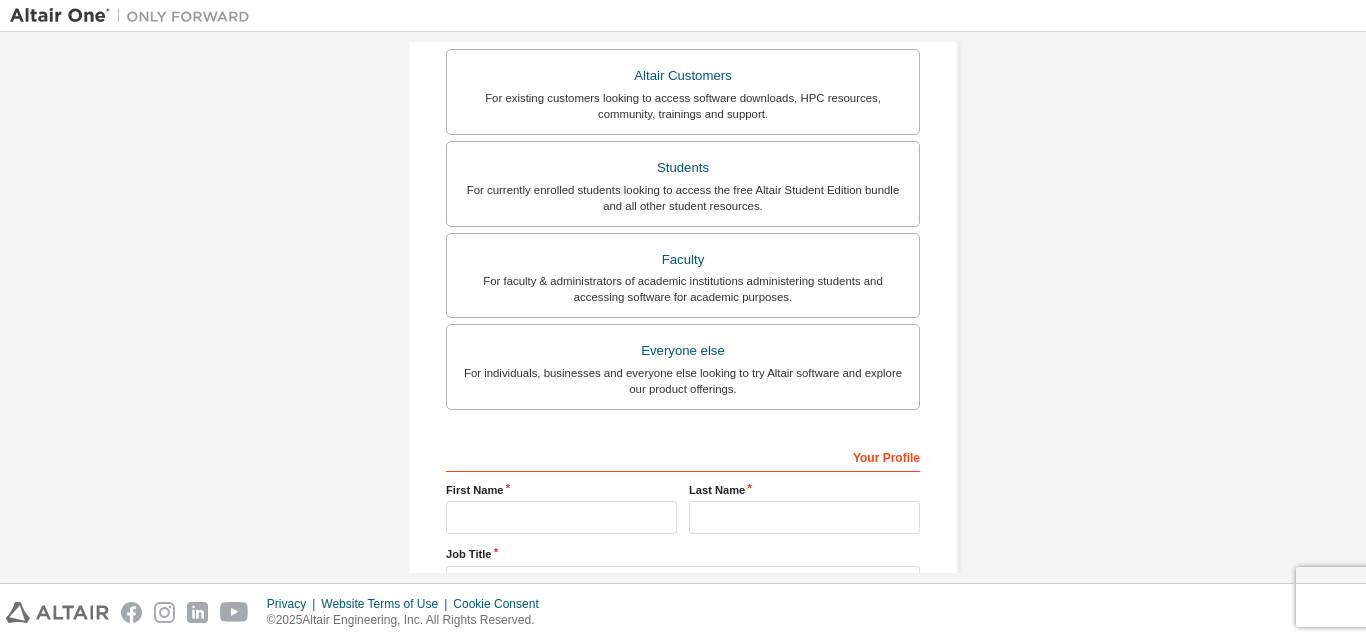 scroll, scrollTop: 491, scrollLeft: 0, axis: vertical 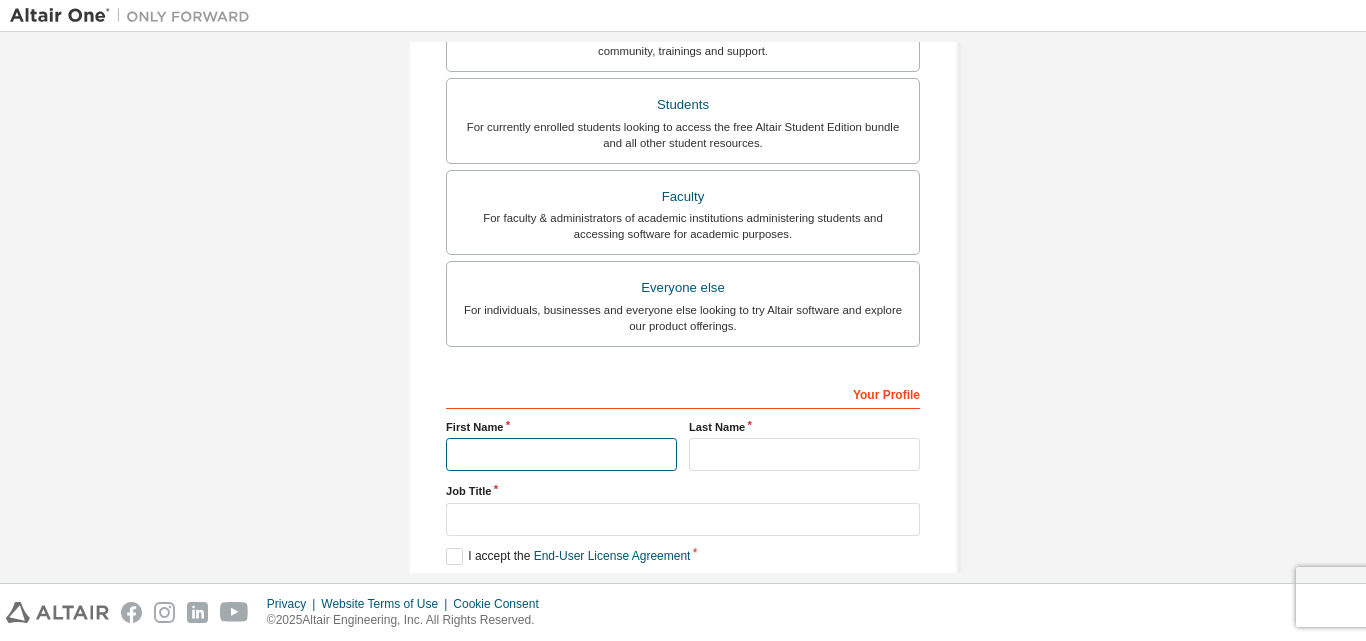 click at bounding box center [561, 454] 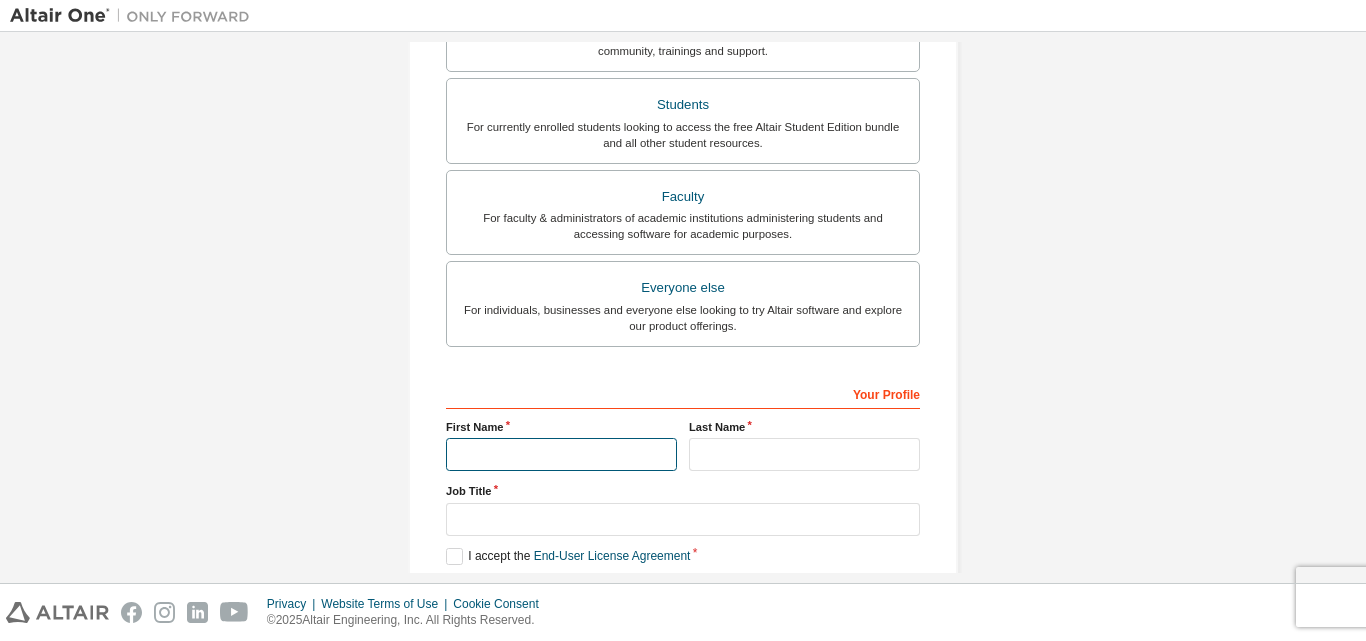 type on "**********" 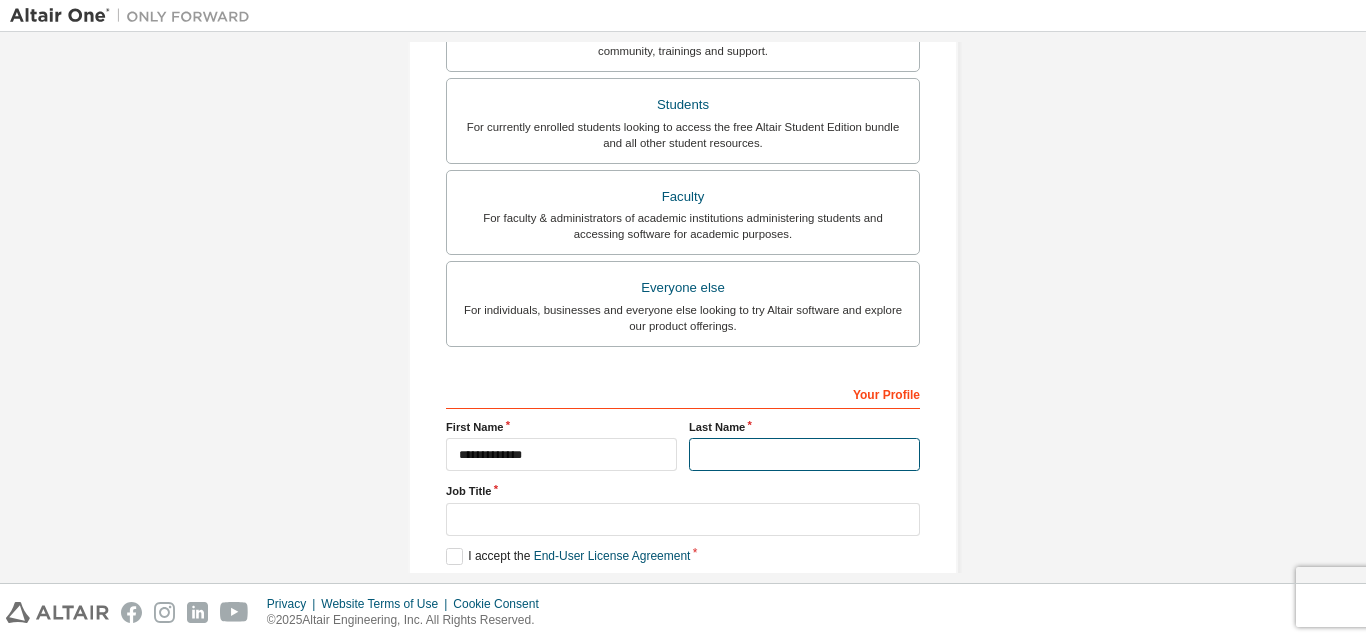 click at bounding box center [804, 454] 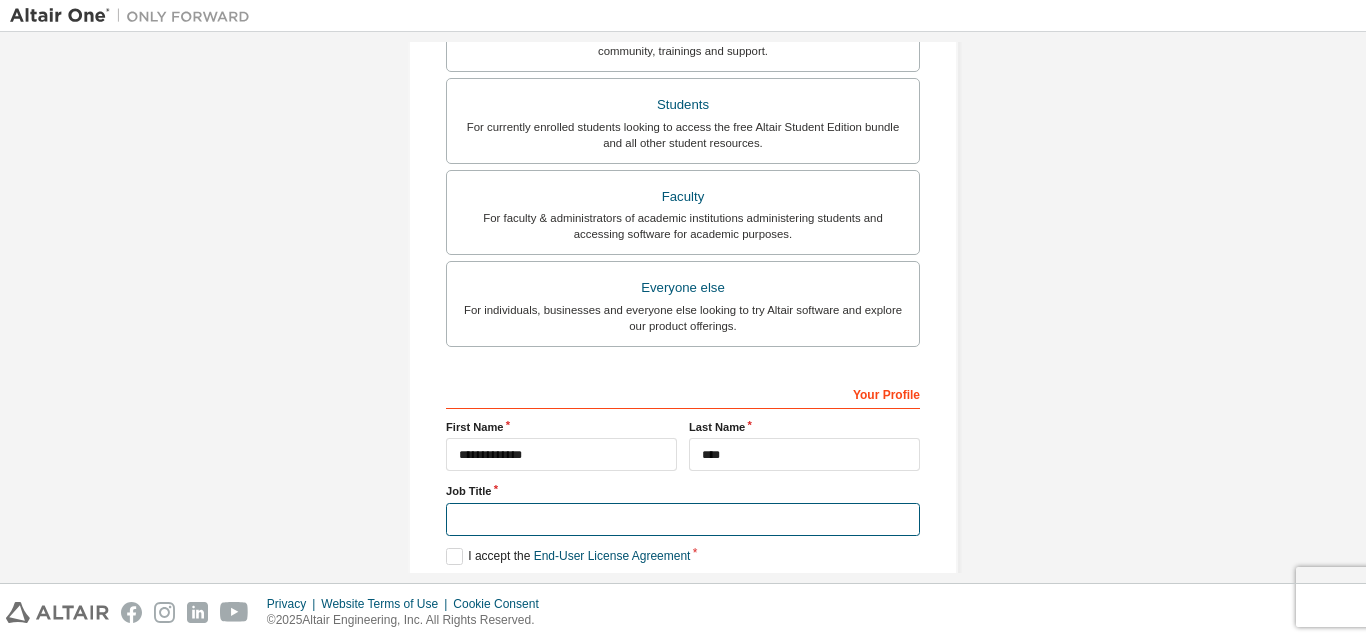 click at bounding box center [683, 519] 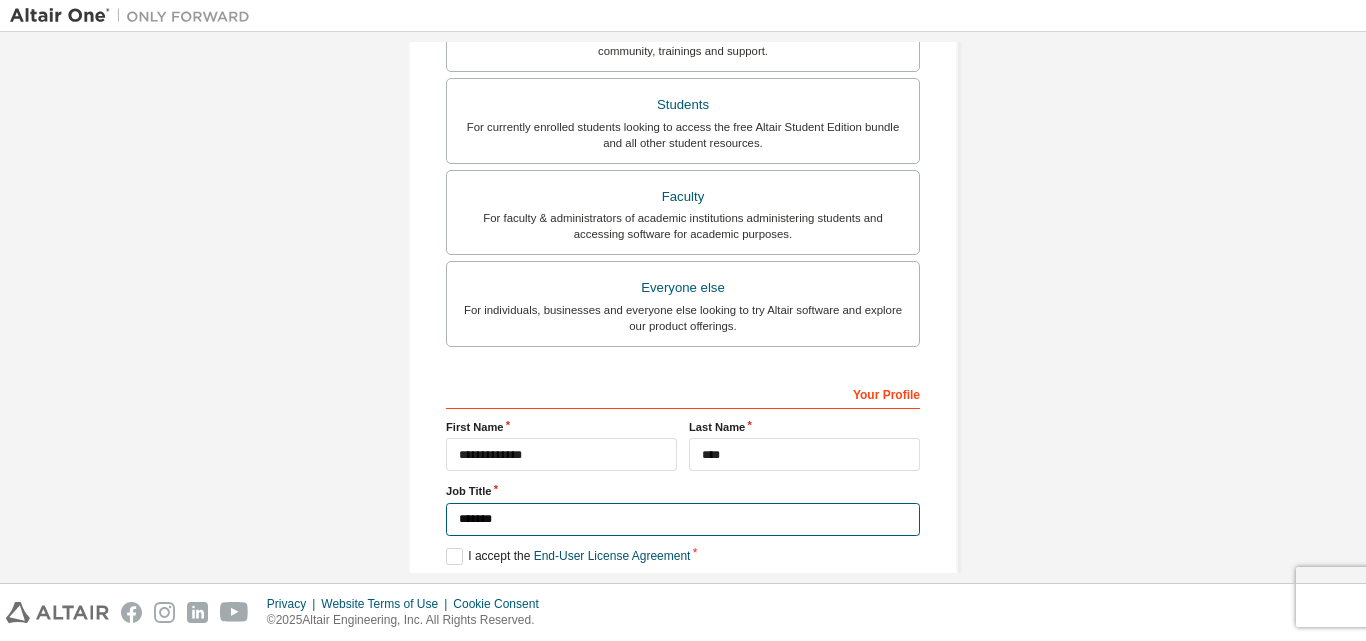 scroll, scrollTop: 592, scrollLeft: 0, axis: vertical 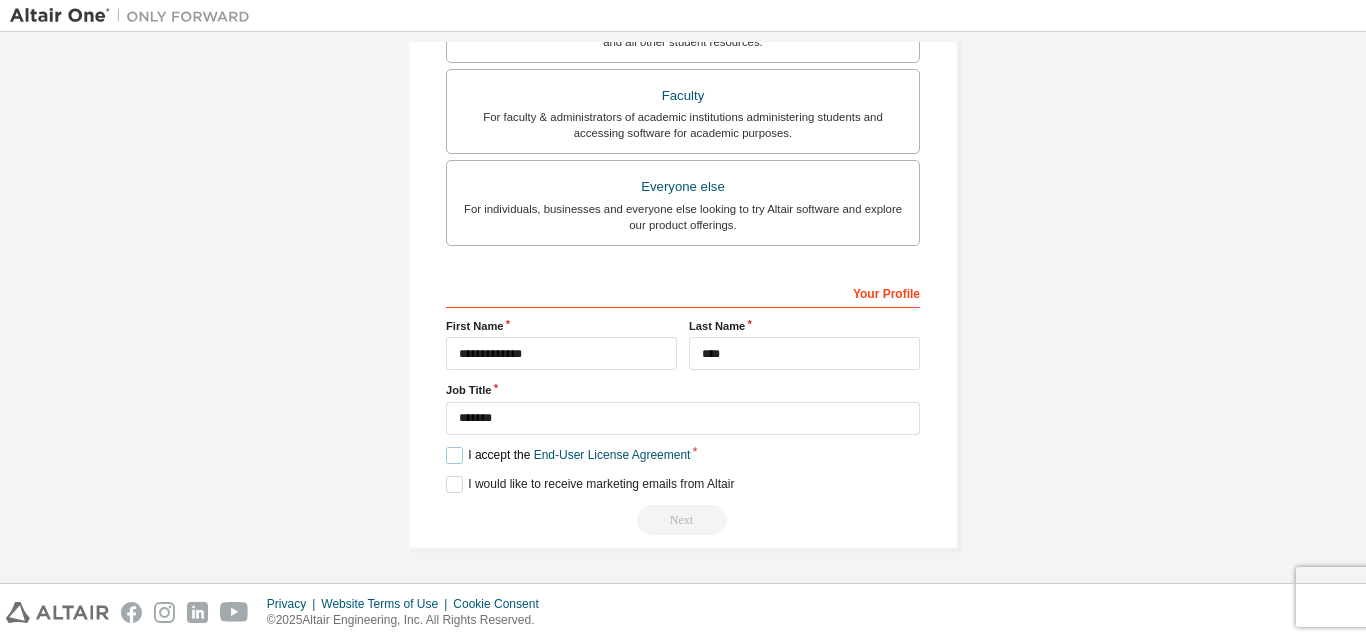 click on "I accept the    End-User License Agreement" at bounding box center (568, 455) 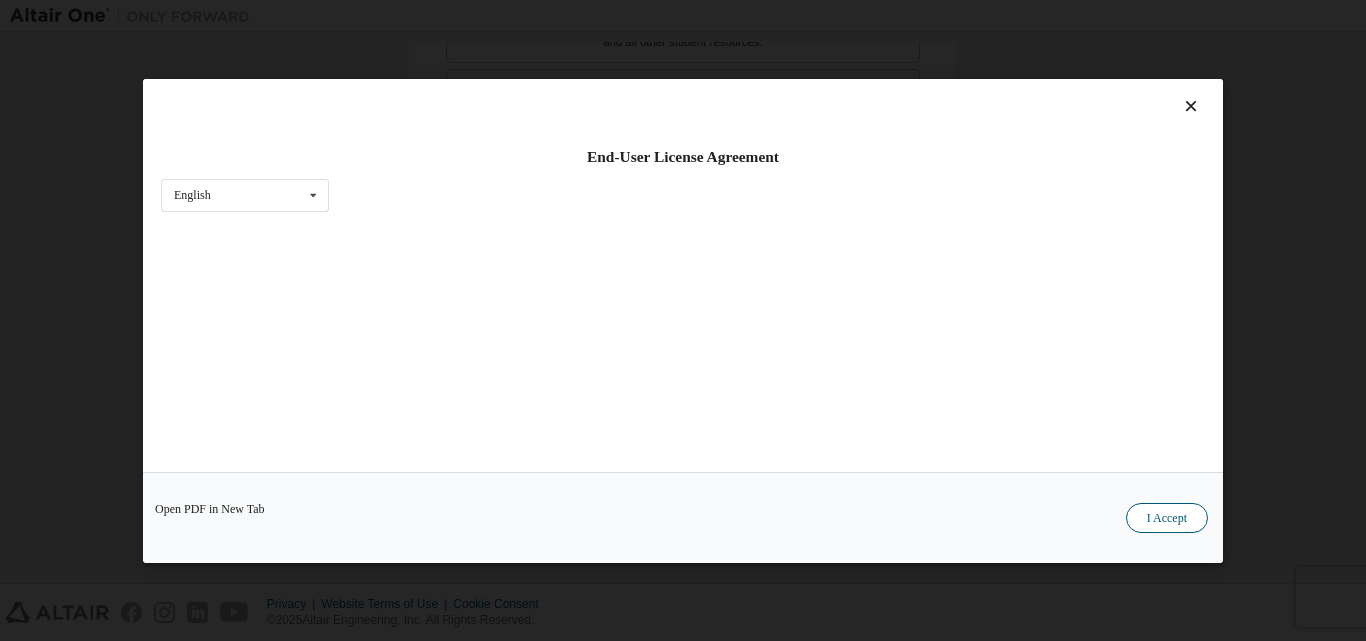 click on "I Accept" at bounding box center [1167, 517] 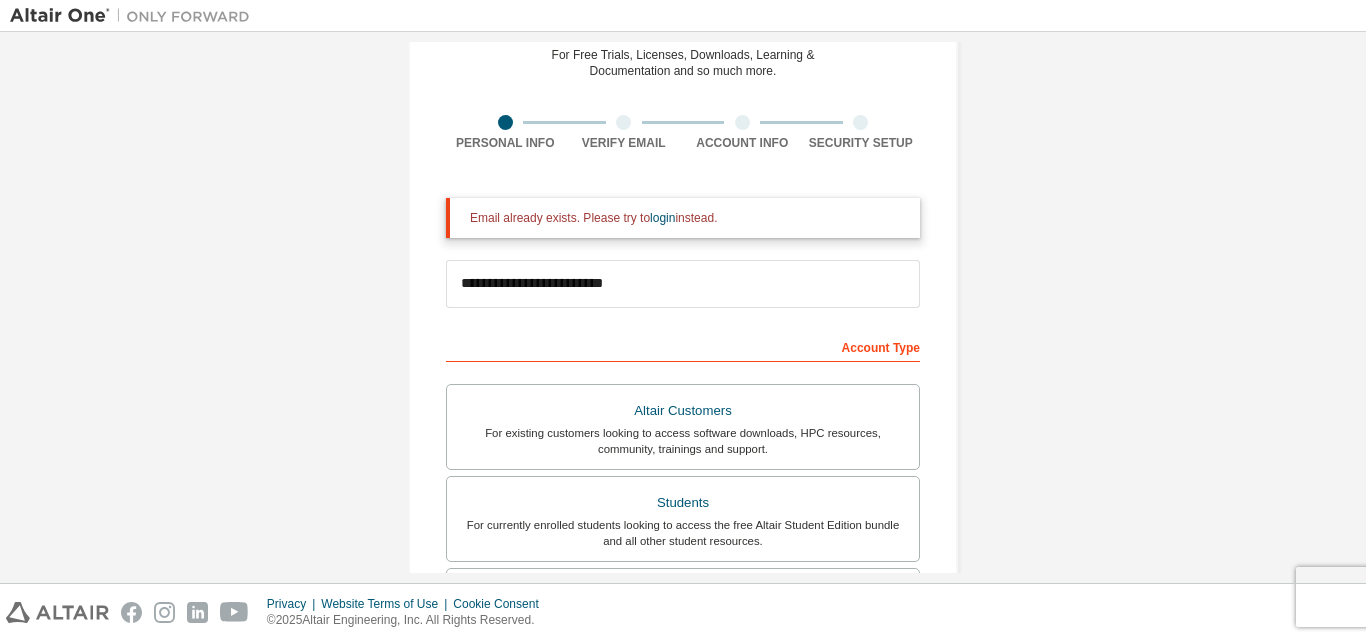scroll, scrollTop: 92, scrollLeft: 0, axis: vertical 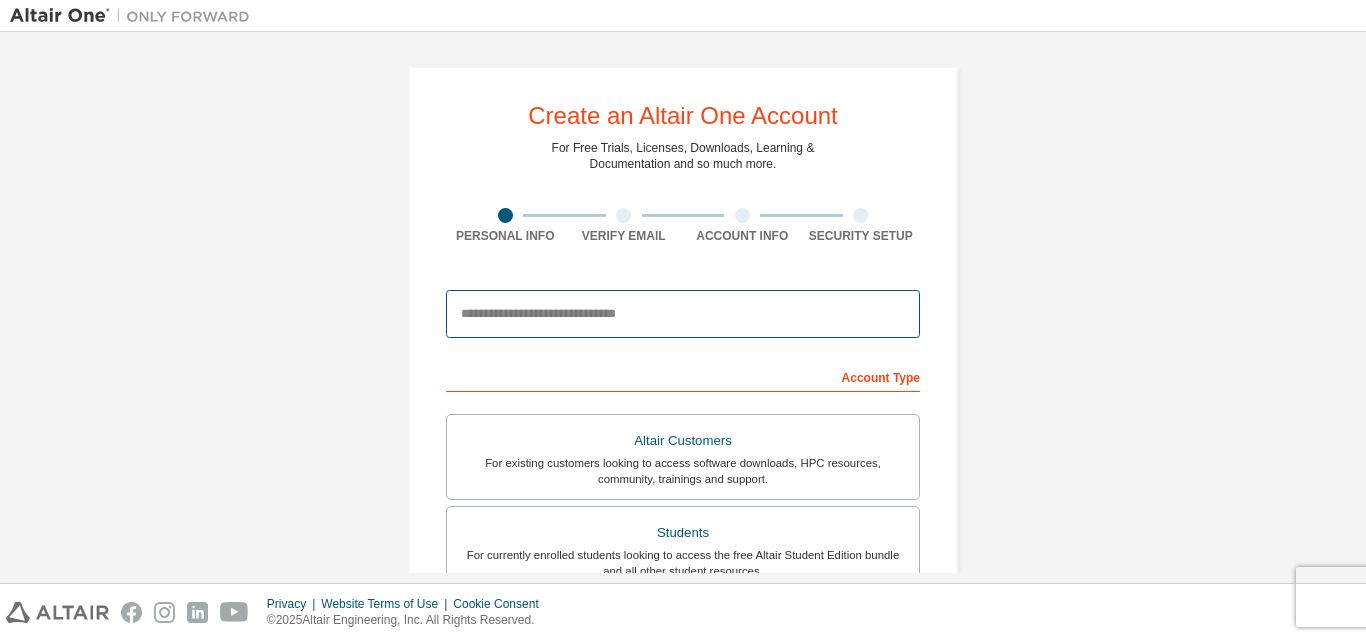 click at bounding box center (683, 314) 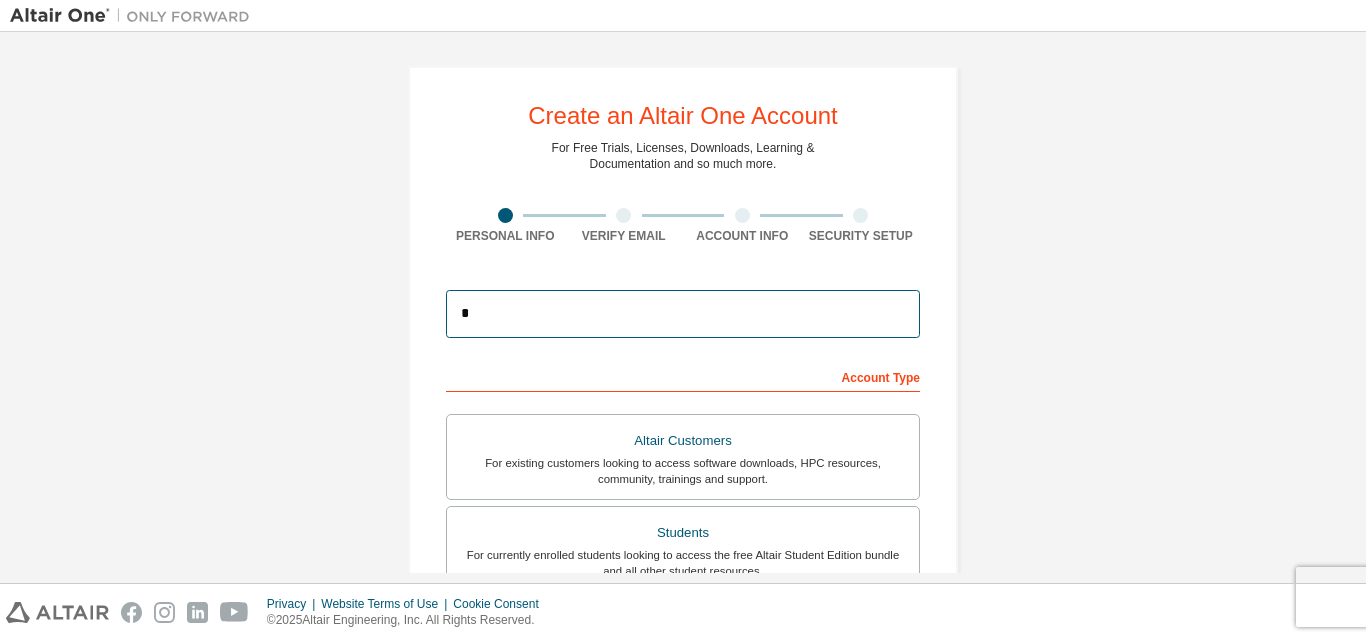 type on "**********" 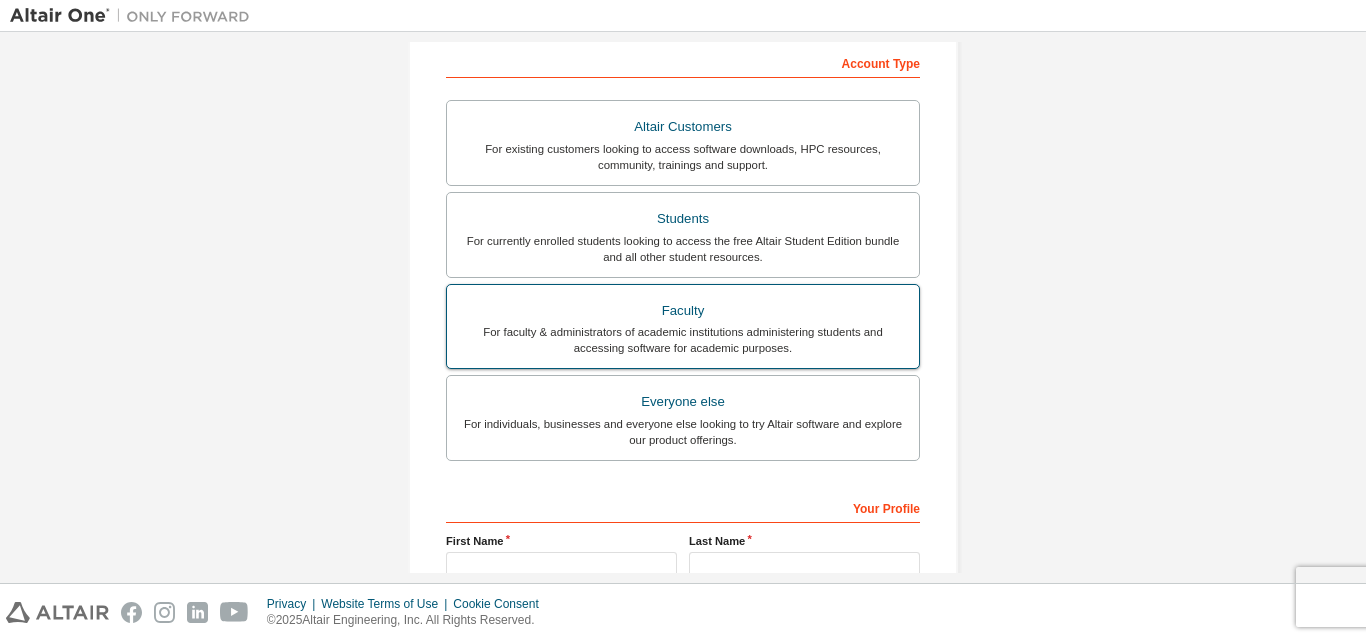 scroll, scrollTop: 592, scrollLeft: 0, axis: vertical 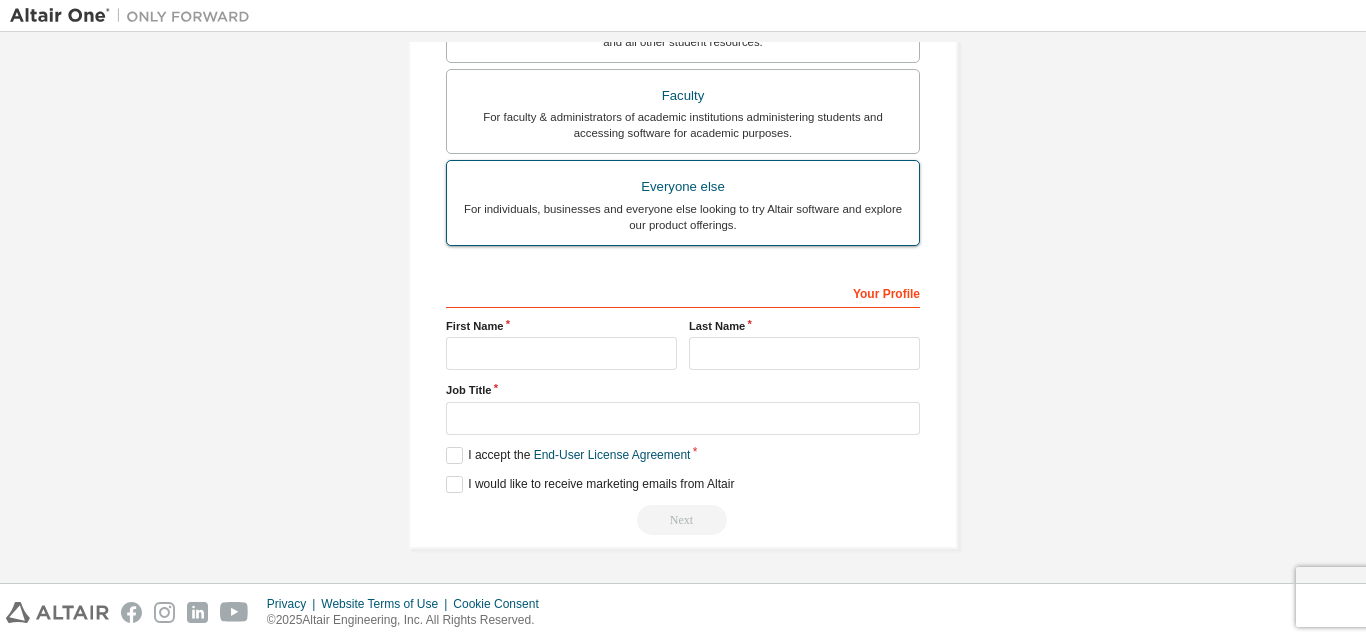 click on "For individuals, businesses and everyone else looking to try Altair software and explore our product offerings." at bounding box center [683, 217] 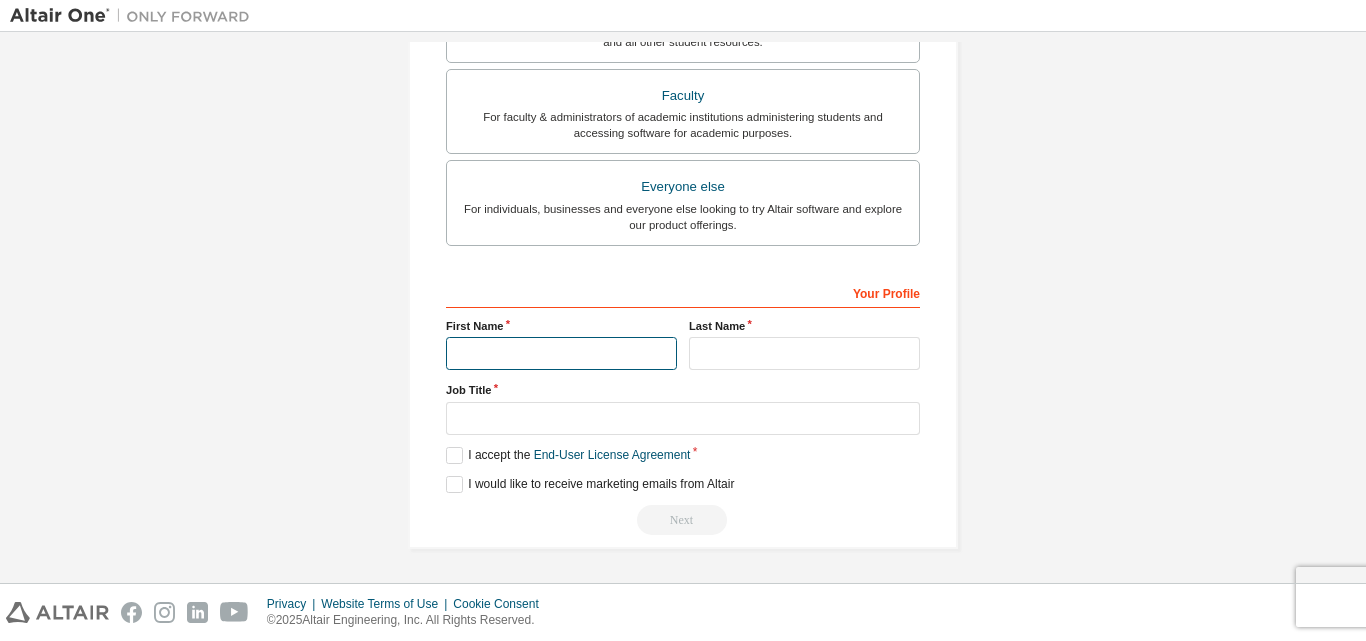 click at bounding box center (561, 353) 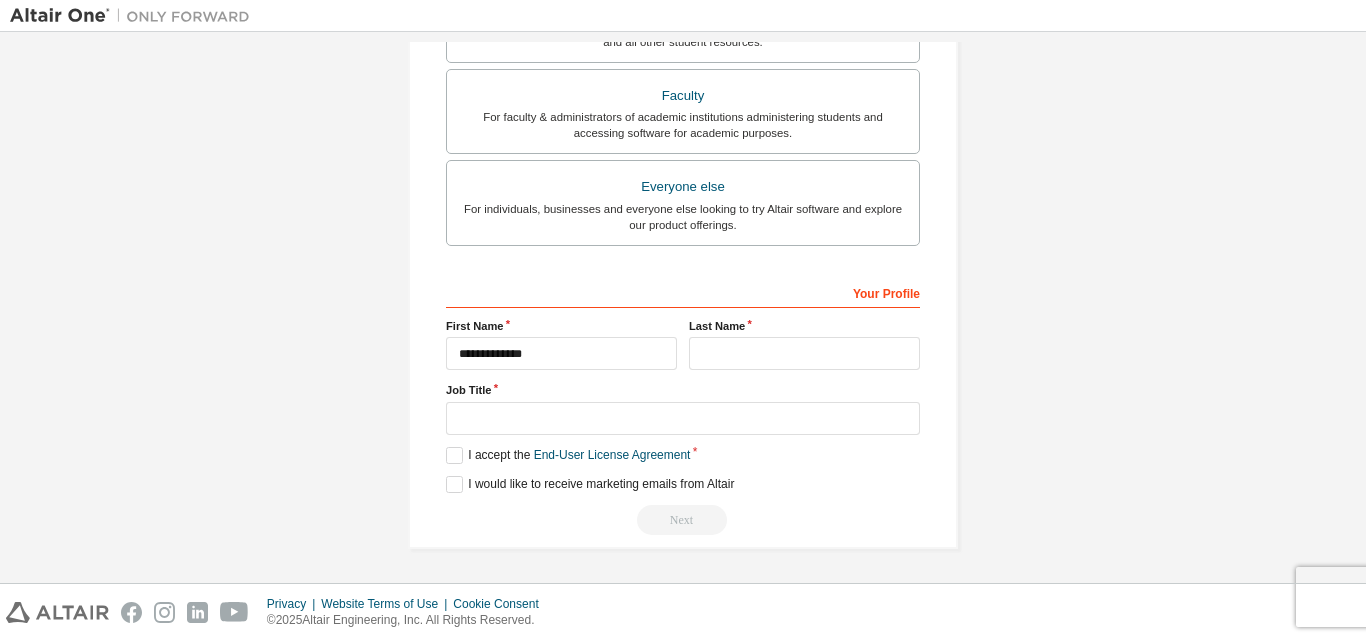 click on "Last Name" at bounding box center [804, 344] 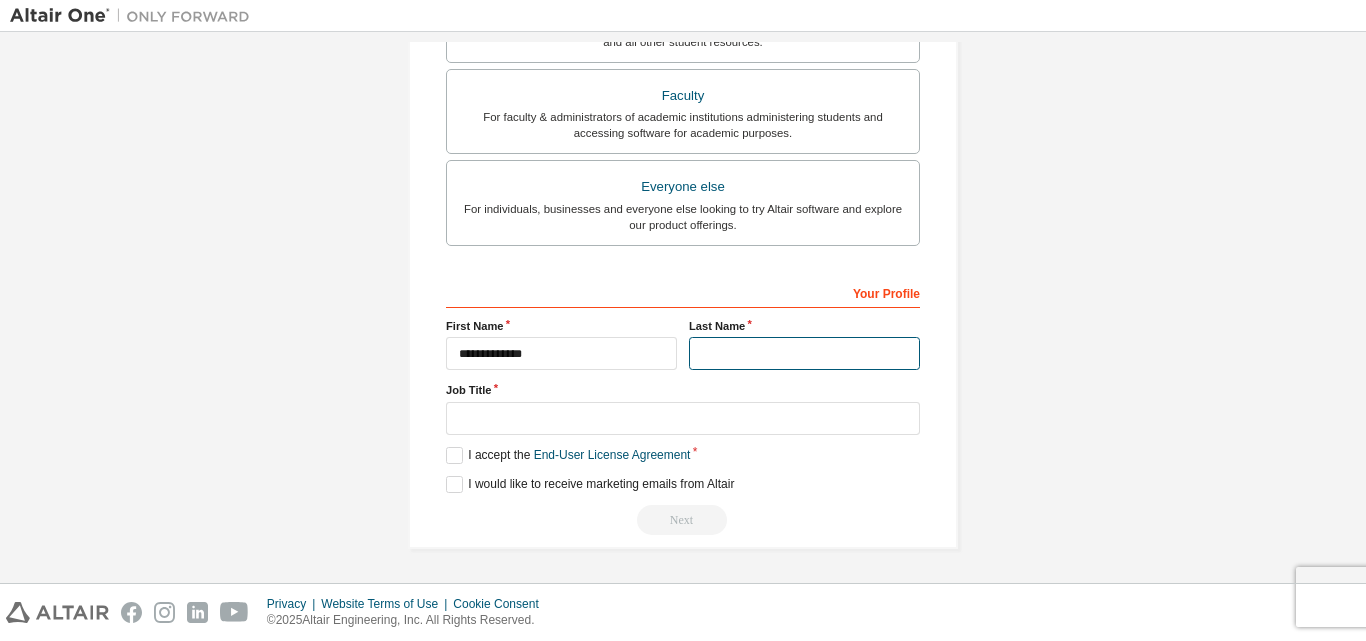 click at bounding box center (804, 353) 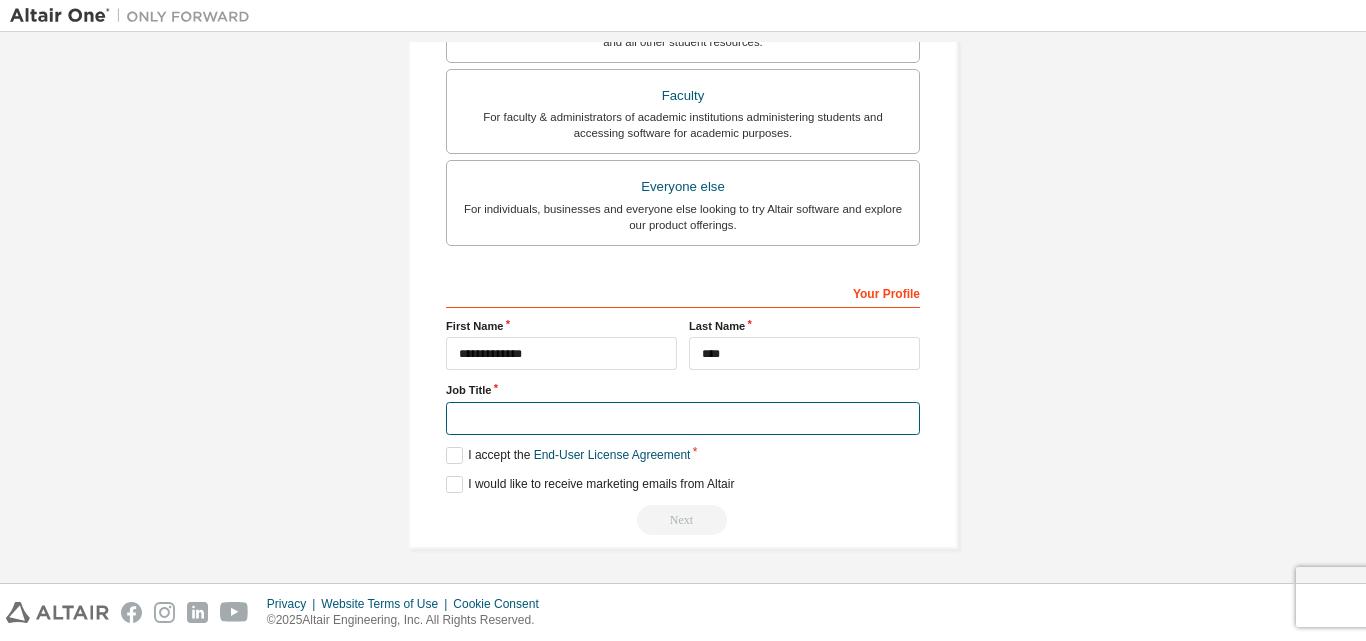 click at bounding box center (683, 418) 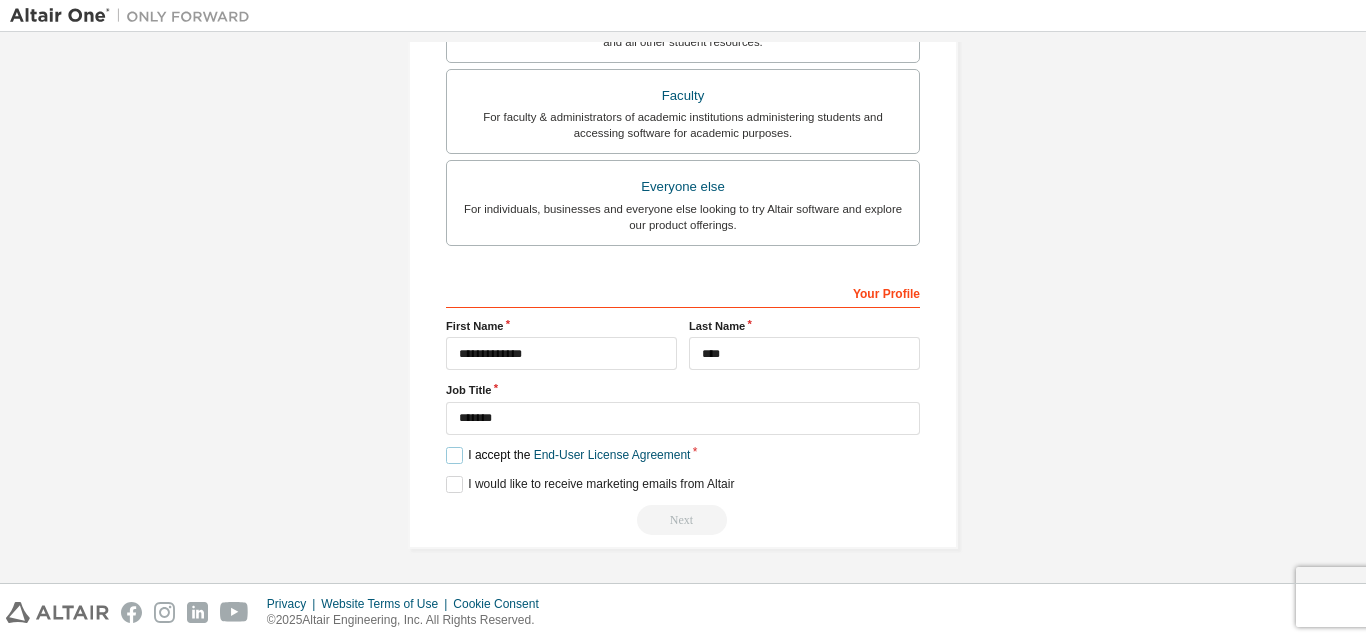 click on "I accept the    End-User License Agreement" at bounding box center (568, 455) 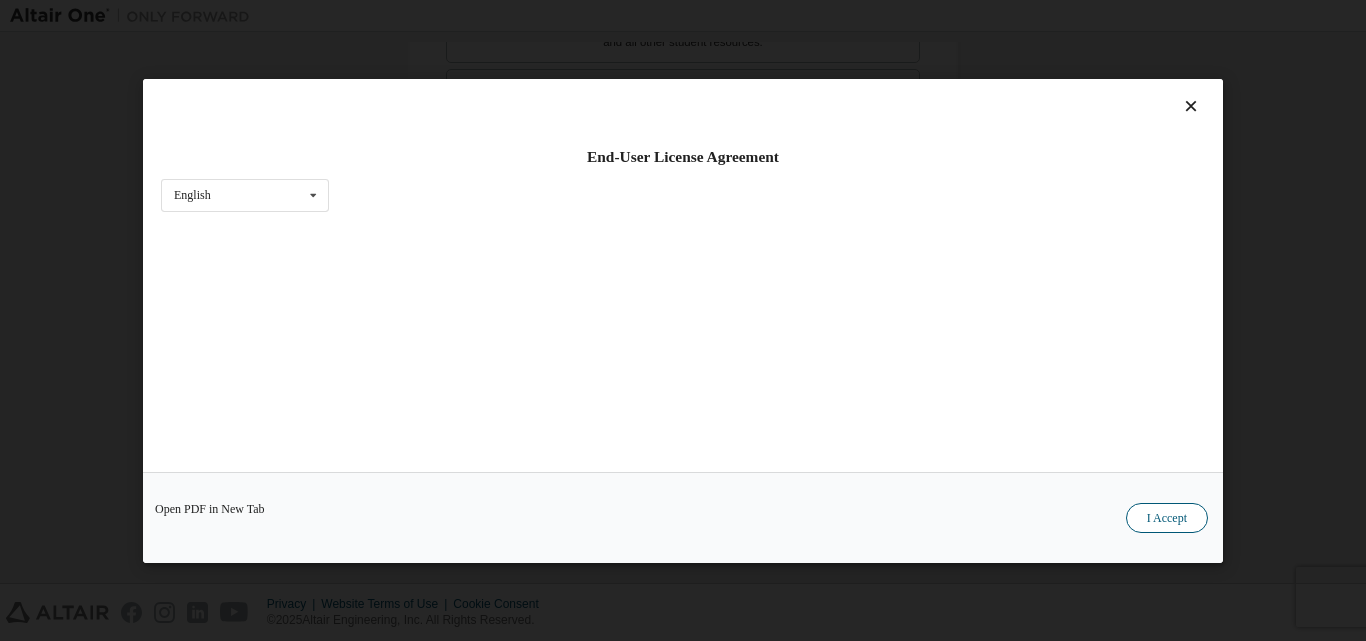 click on "I Accept" at bounding box center (1167, 517) 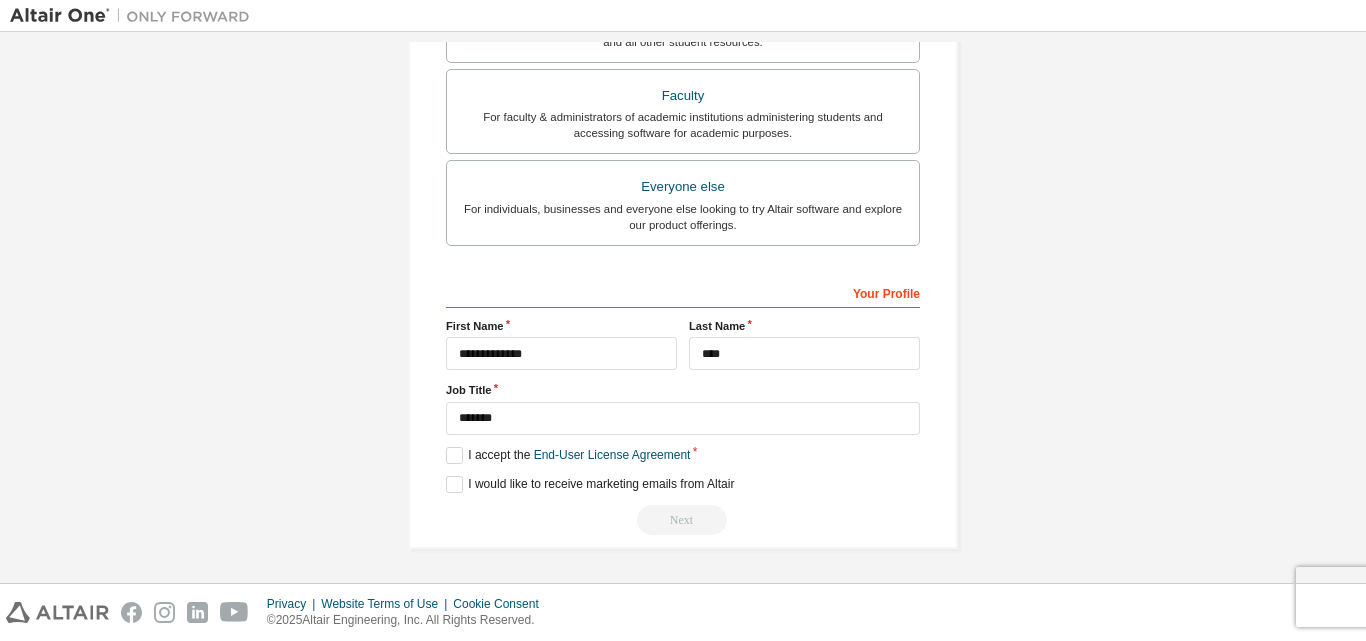 drag, startPoint x: 657, startPoint y: 497, endPoint x: 664, endPoint y: 511, distance: 15.652476 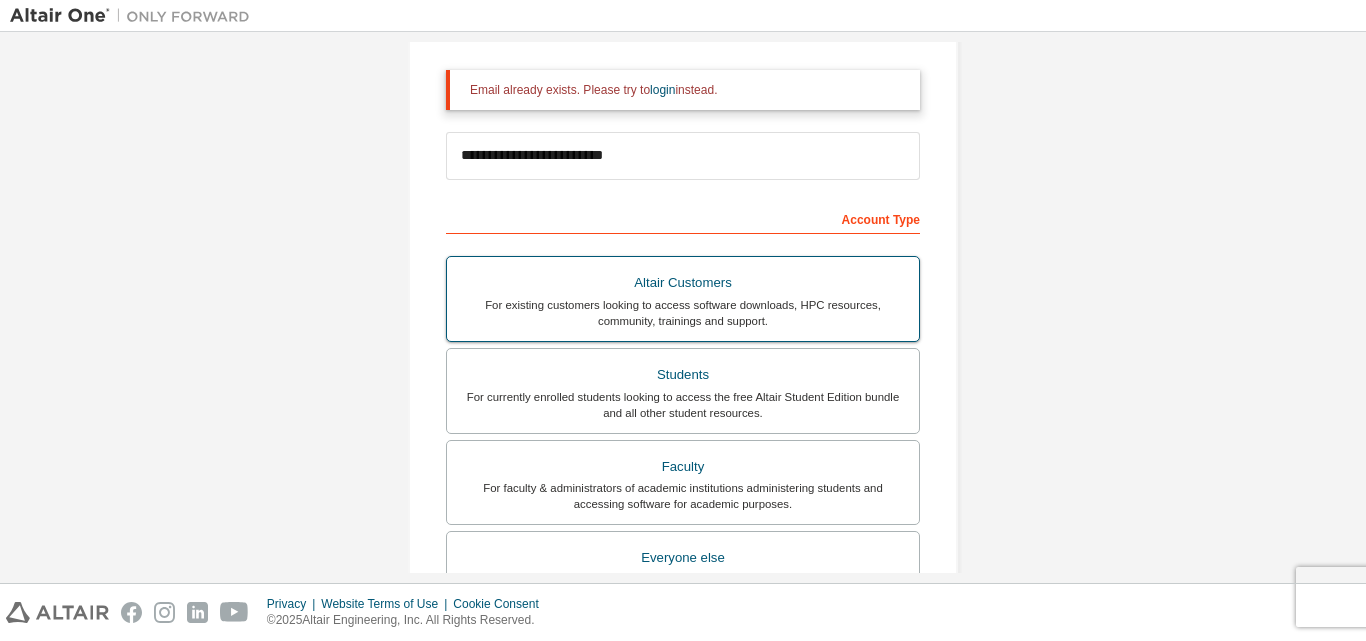 scroll, scrollTop: 0, scrollLeft: 0, axis: both 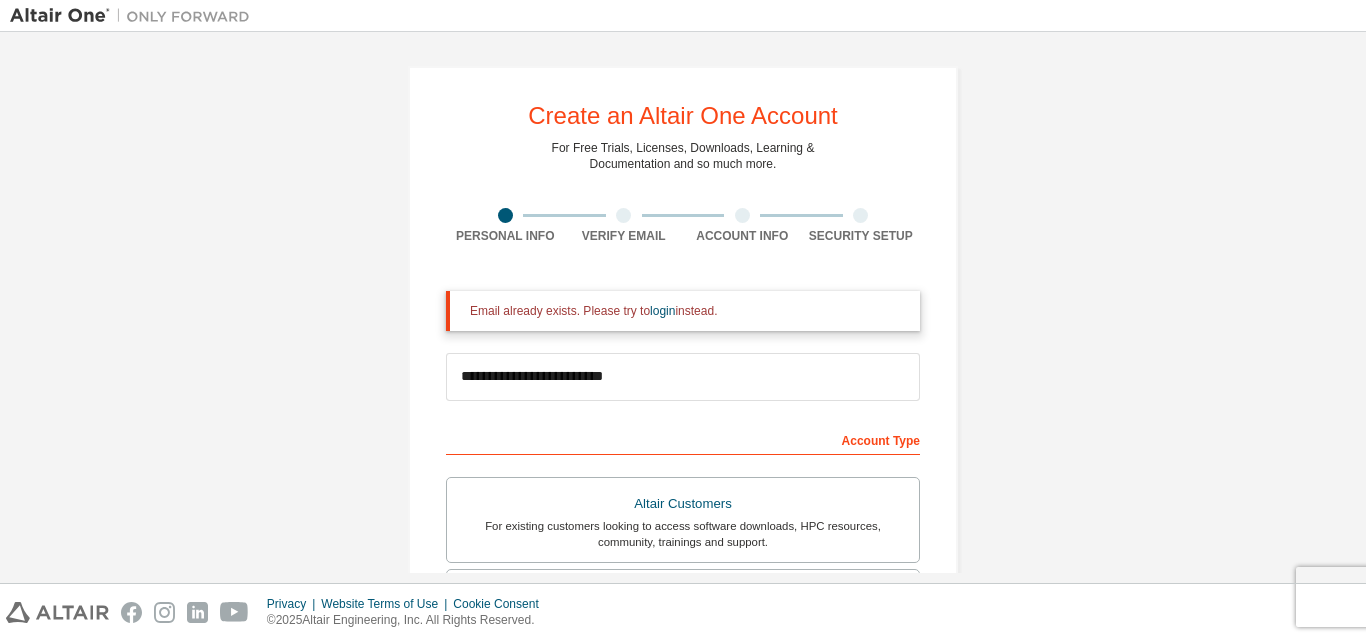 click at bounding box center (742, 215) 